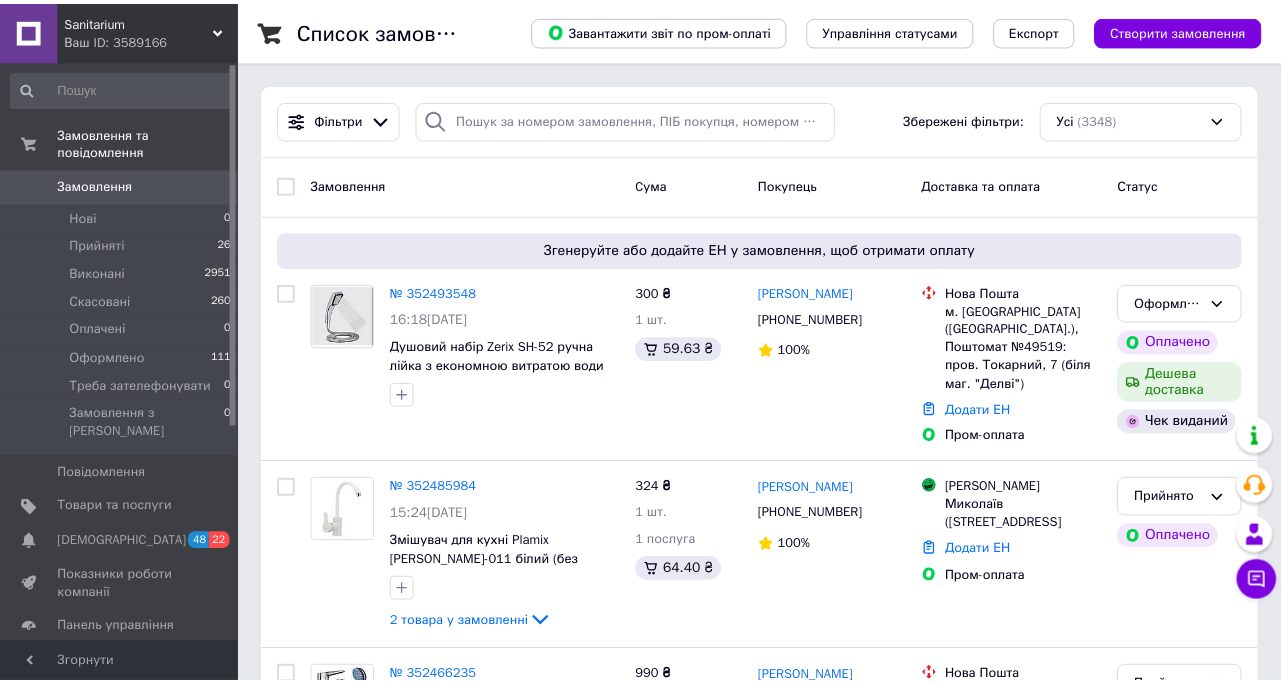 scroll, scrollTop: 0, scrollLeft: 0, axis: both 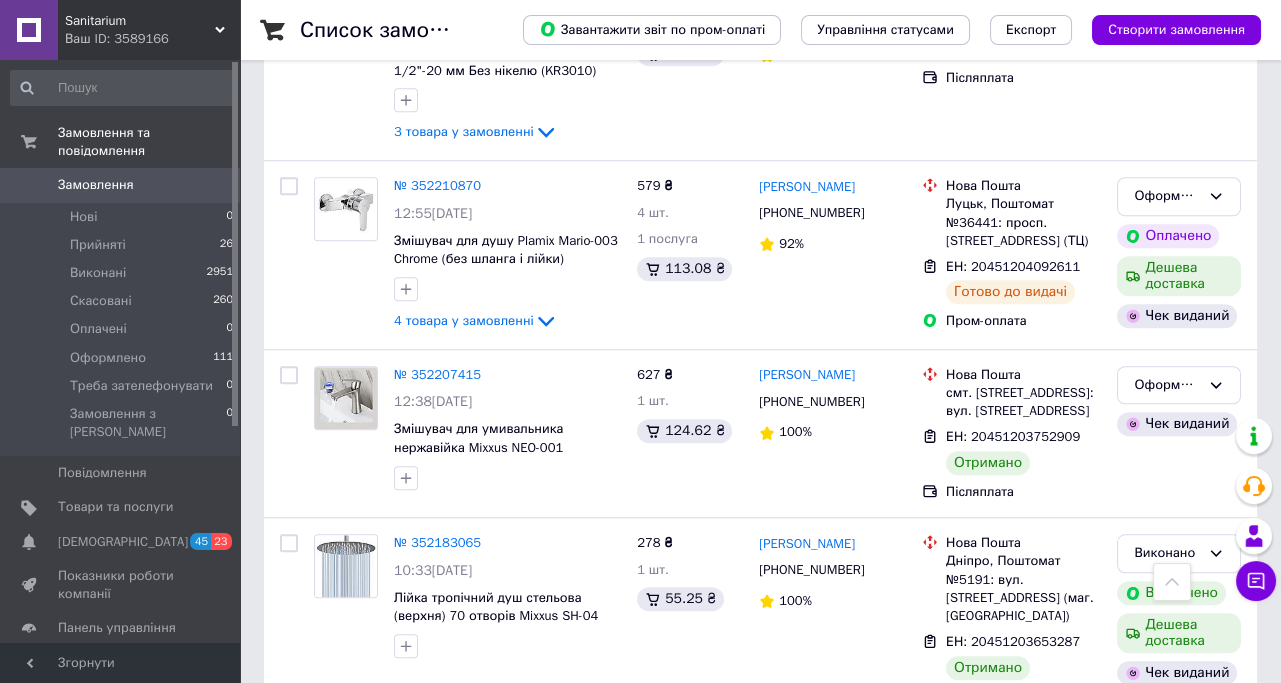 click on "3" at bounding box center [372, 767] 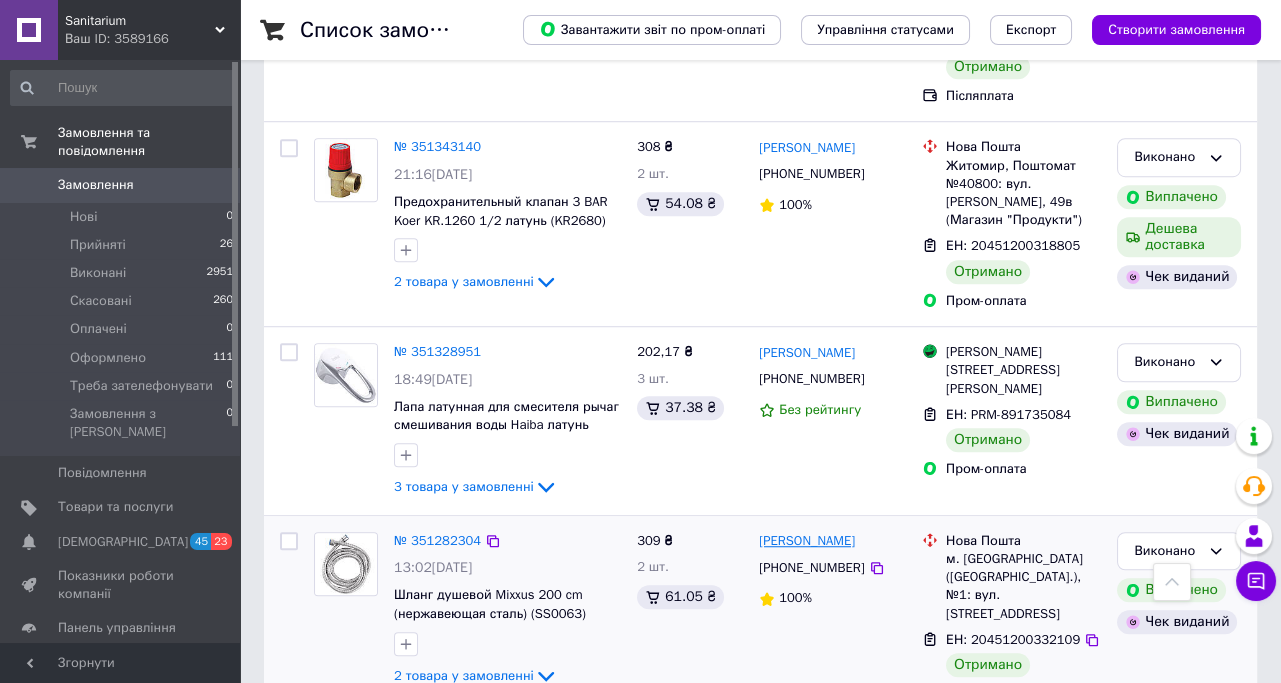 scroll, scrollTop: 3090, scrollLeft: 0, axis: vertical 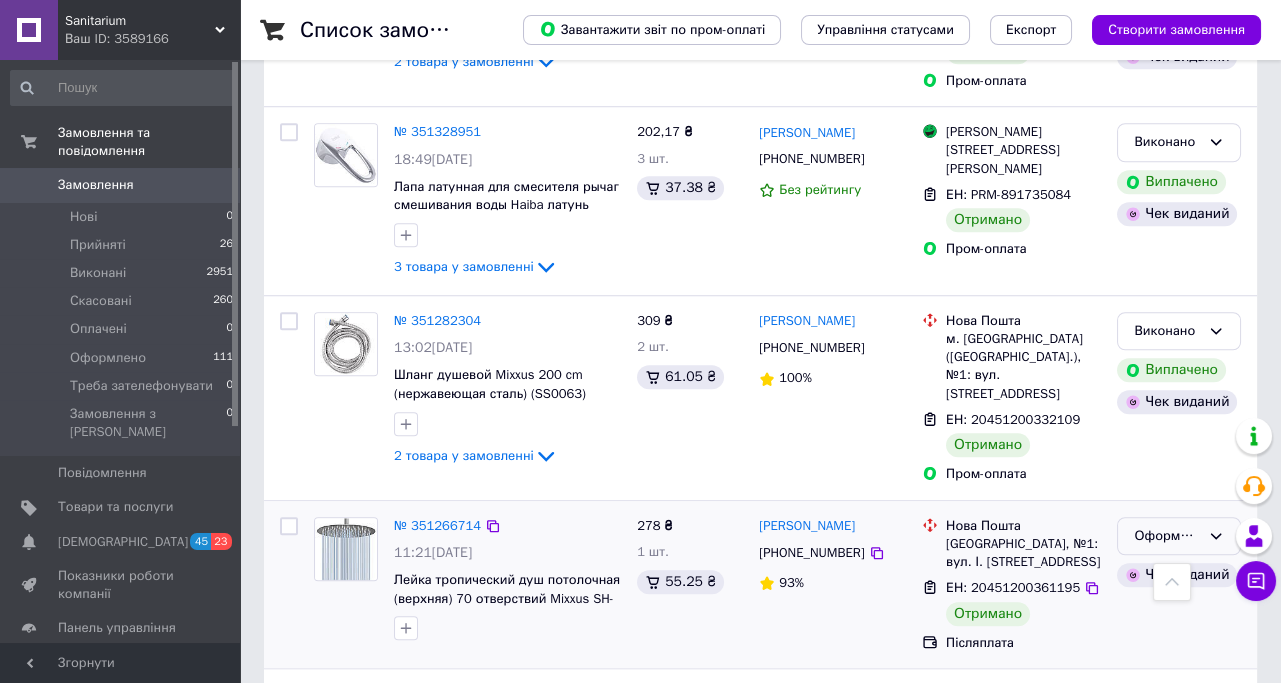 click on "Оформлено" at bounding box center (1167, 536) 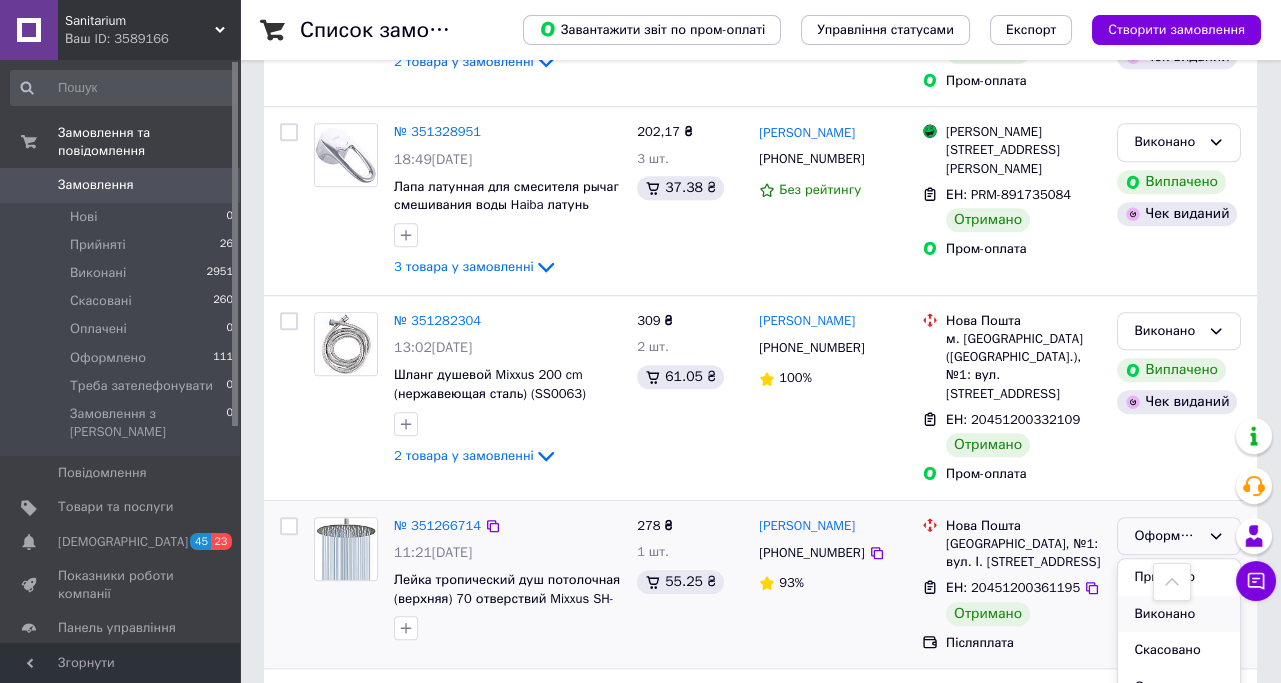 click on "Виконано" at bounding box center [1179, 614] 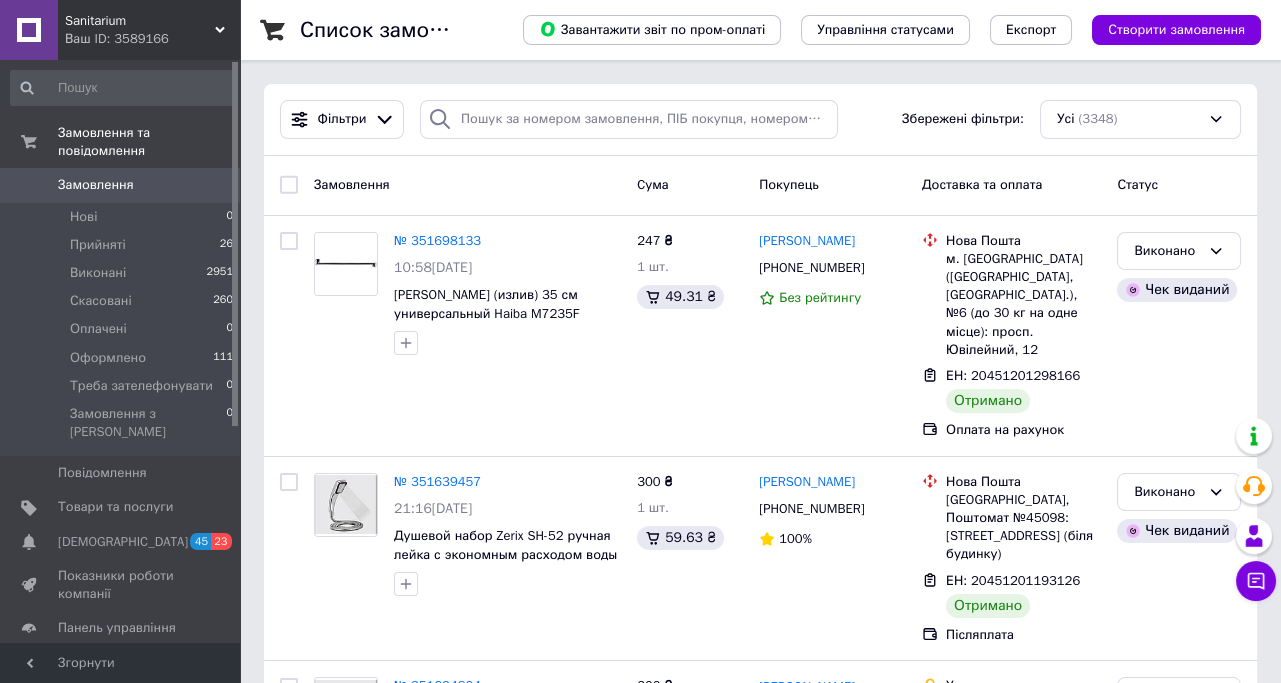 scroll, scrollTop: 545, scrollLeft: 0, axis: vertical 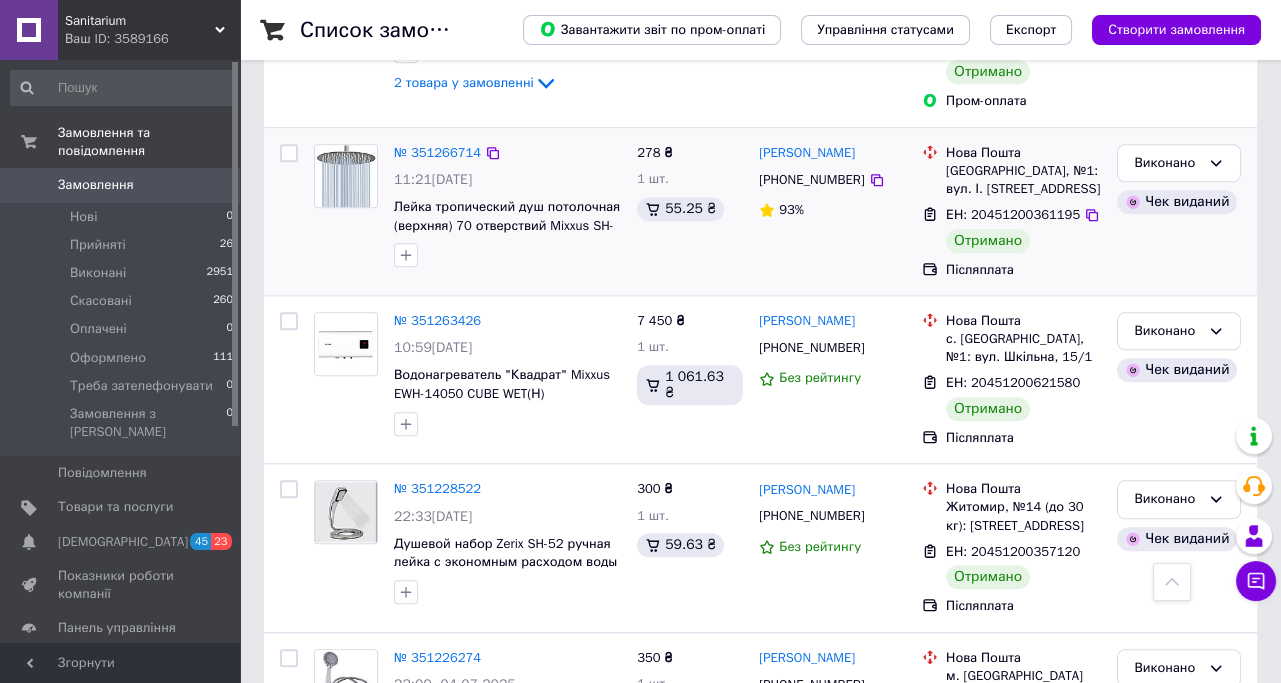 click on "4" at bounding box center (539, 881) 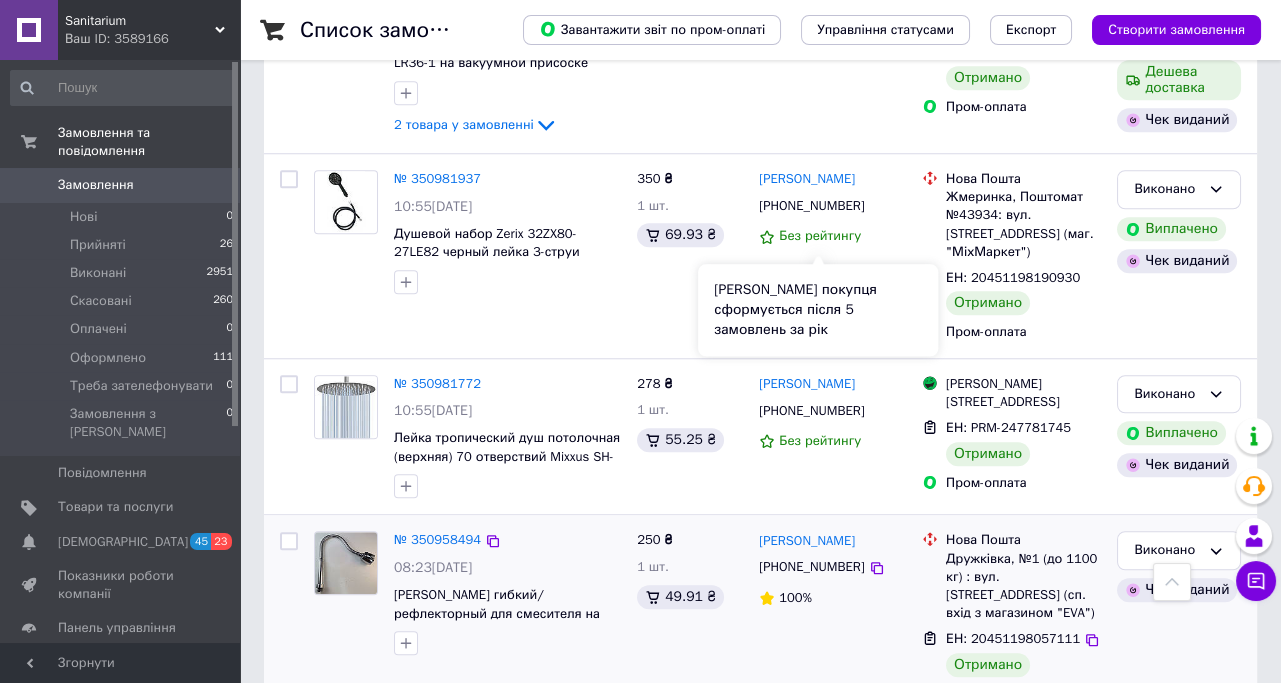 scroll, scrollTop: 3529, scrollLeft: 0, axis: vertical 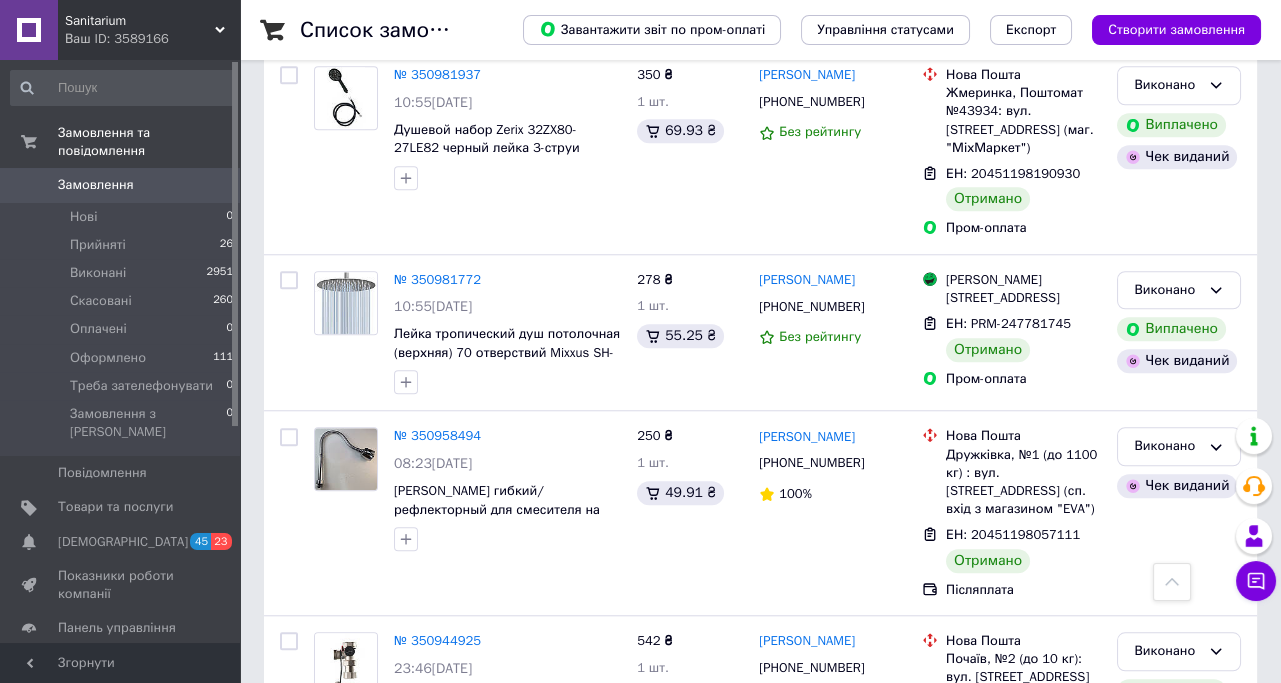 click on "3" at bounding box center [494, 828] 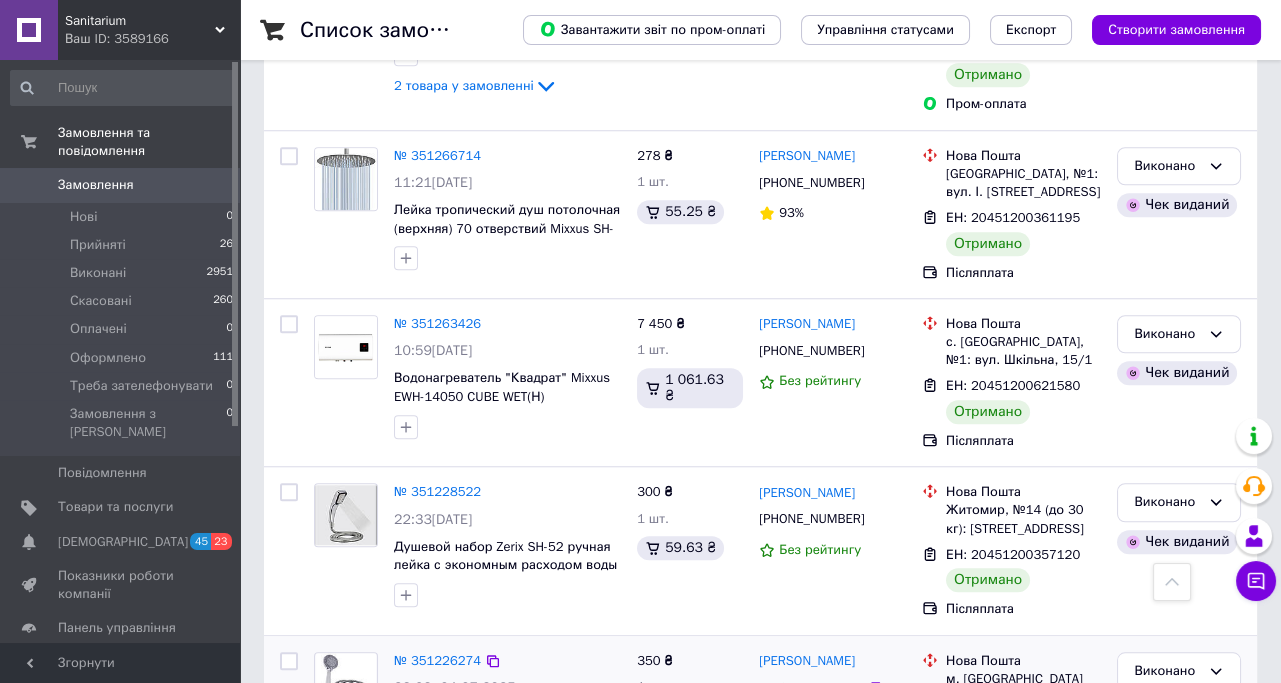scroll, scrollTop: 3463, scrollLeft: 0, axis: vertical 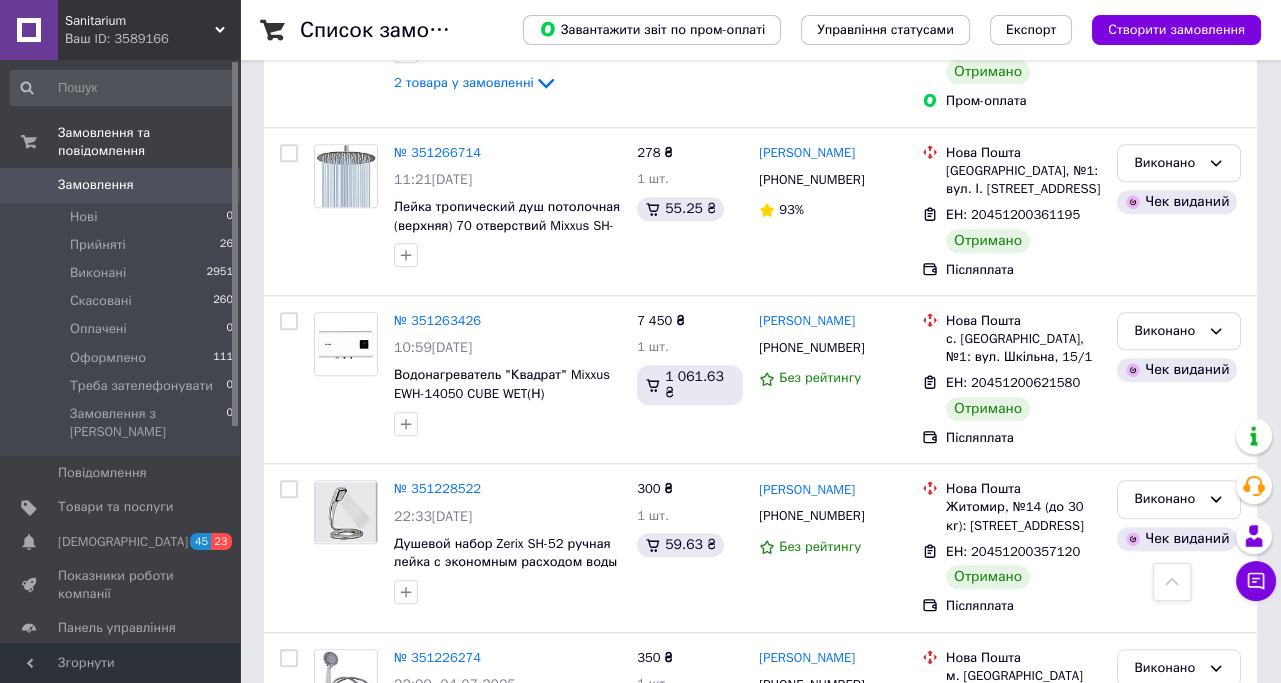 click on "2" at bounding box center [449, 881] 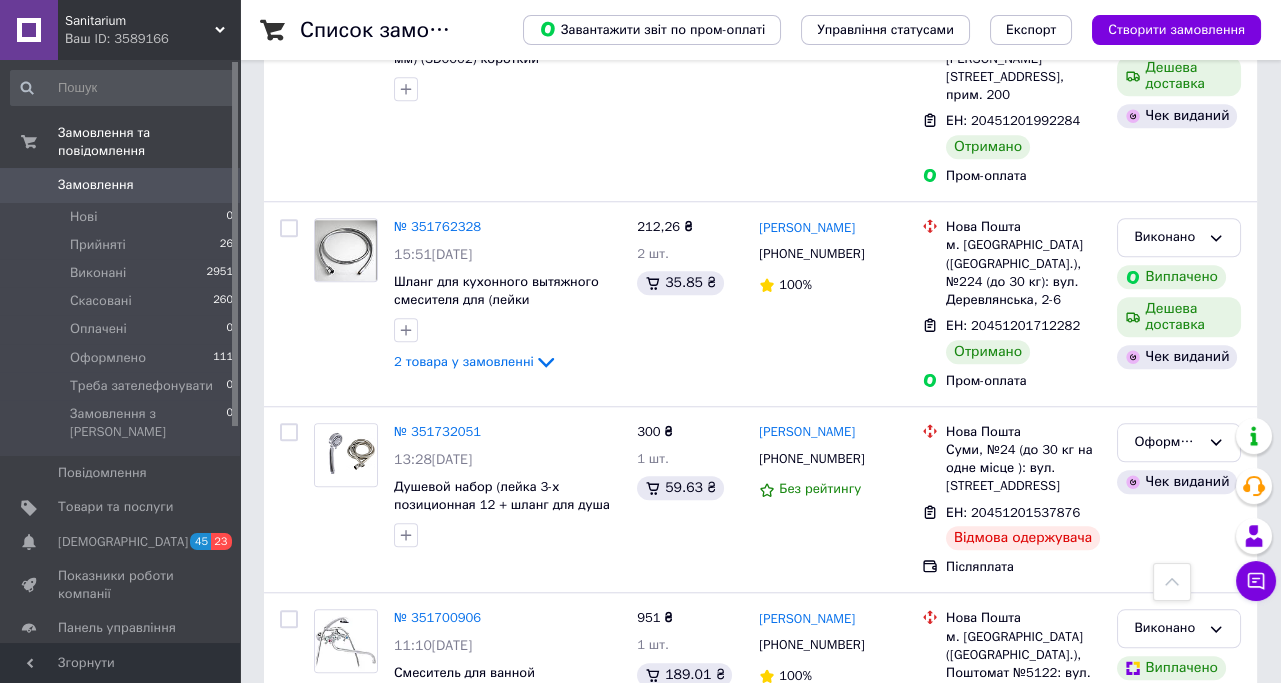 scroll, scrollTop: 3551, scrollLeft: 0, axis: vertical 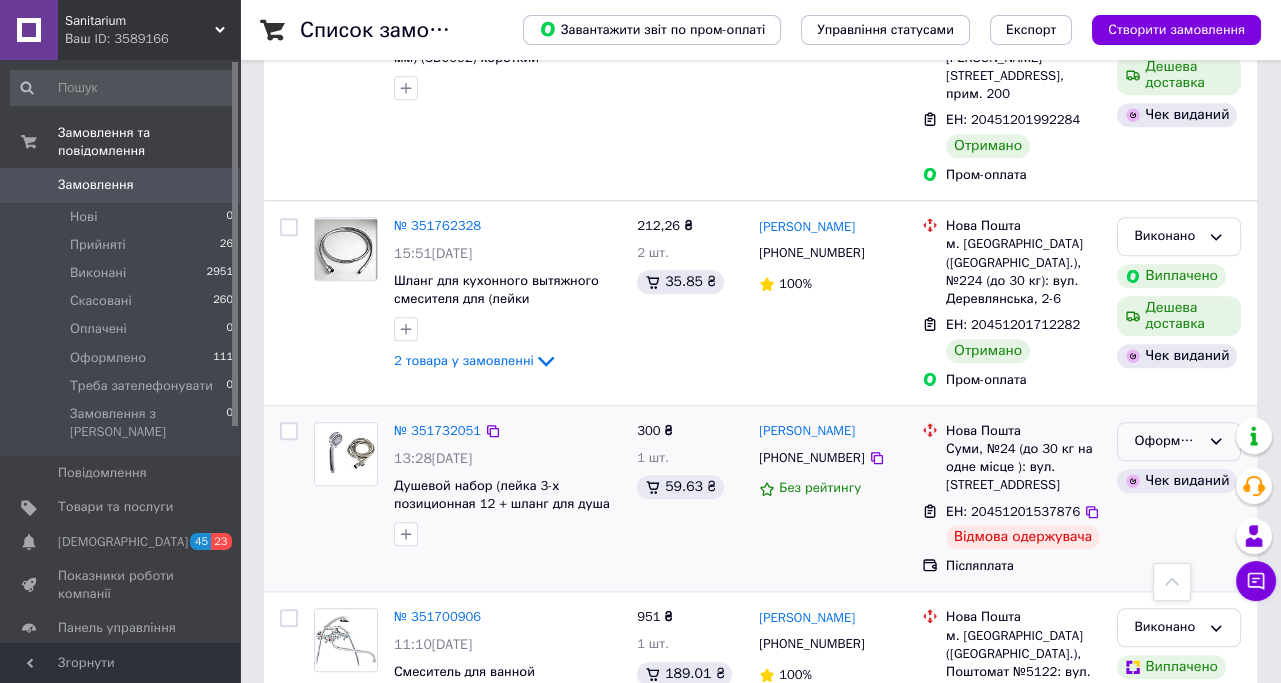 click on "Оформлено" at bounding box center (1167, 441) 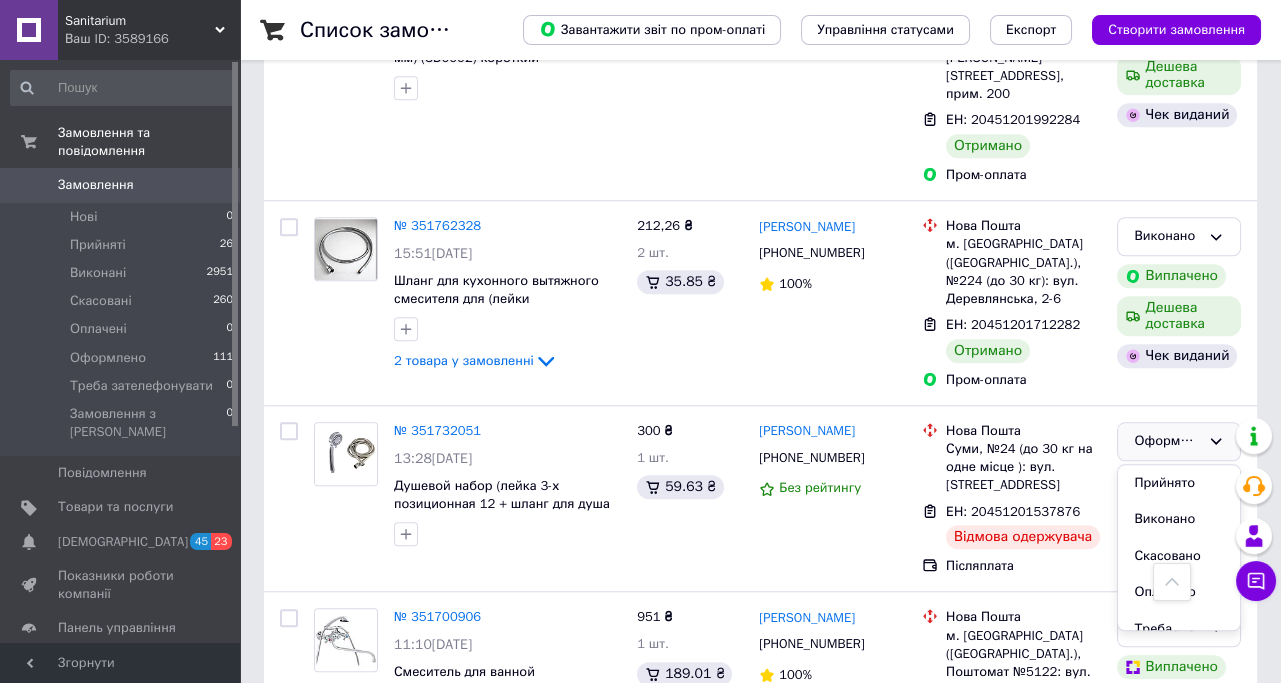 click on "Відгуки" at bounding box center [81, 662] 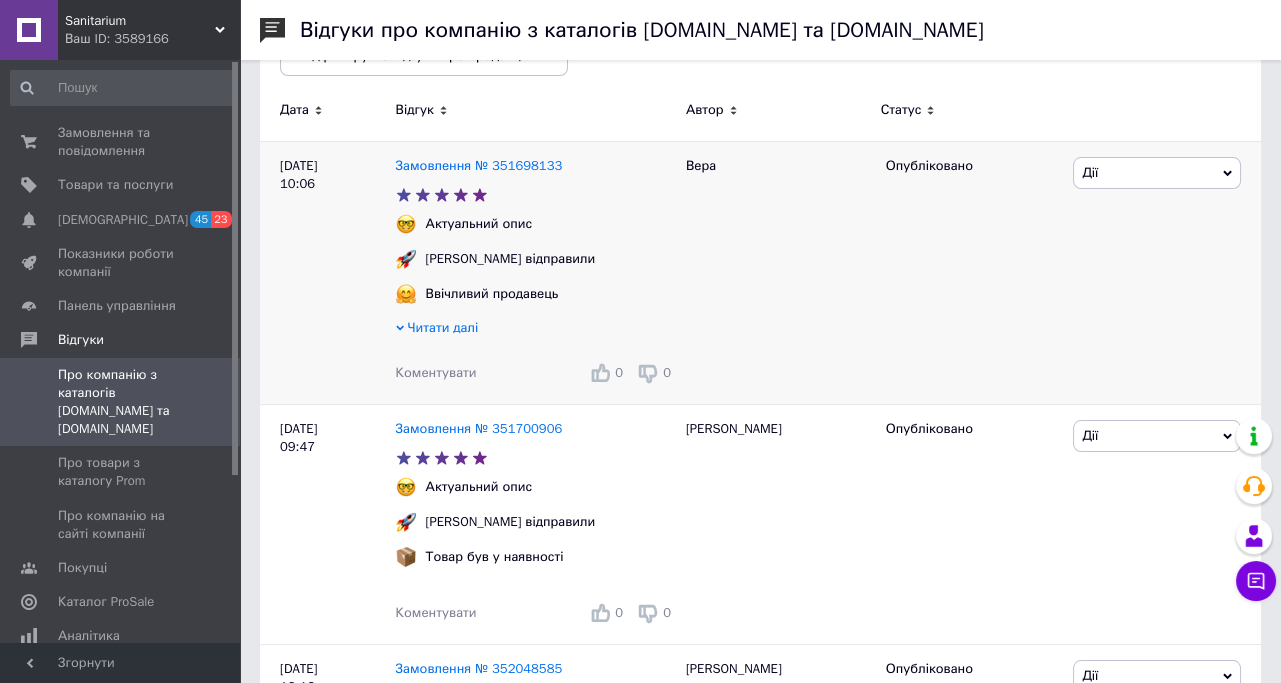 scroll, scrollTop: 363, scrollLeft: 0, axis: vertical 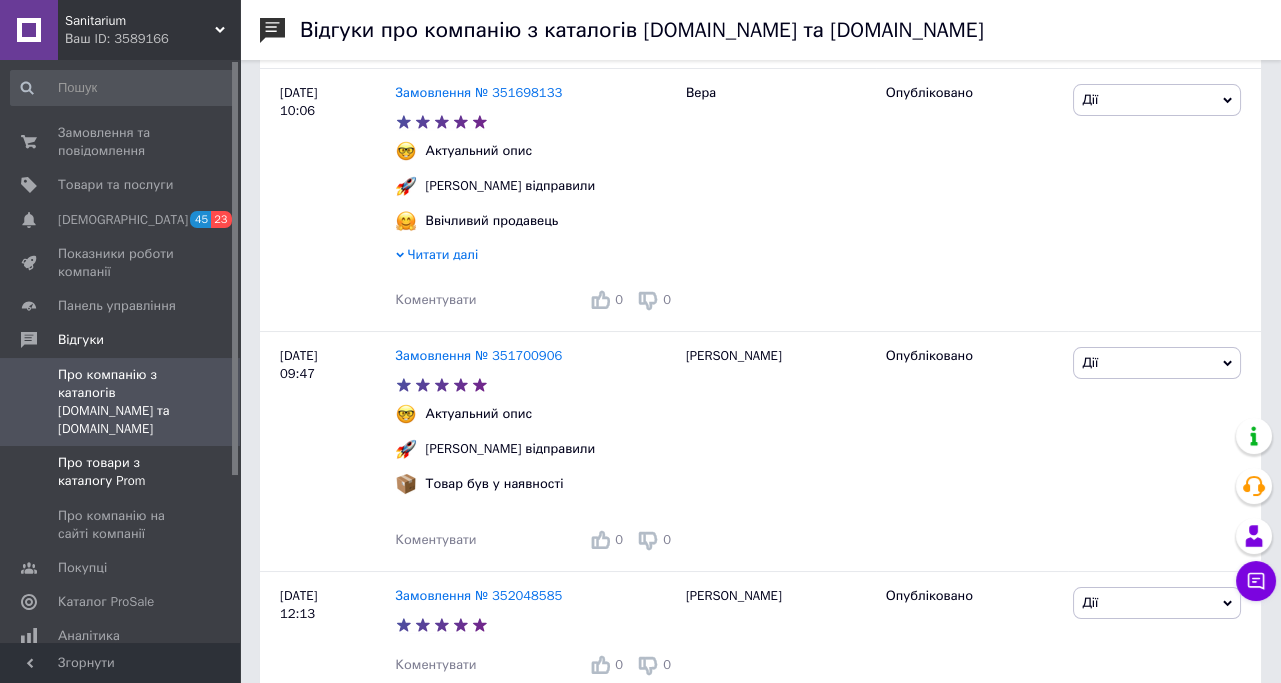 click on "Про товари з каталогу Prom" at bounding box center (121, 472) 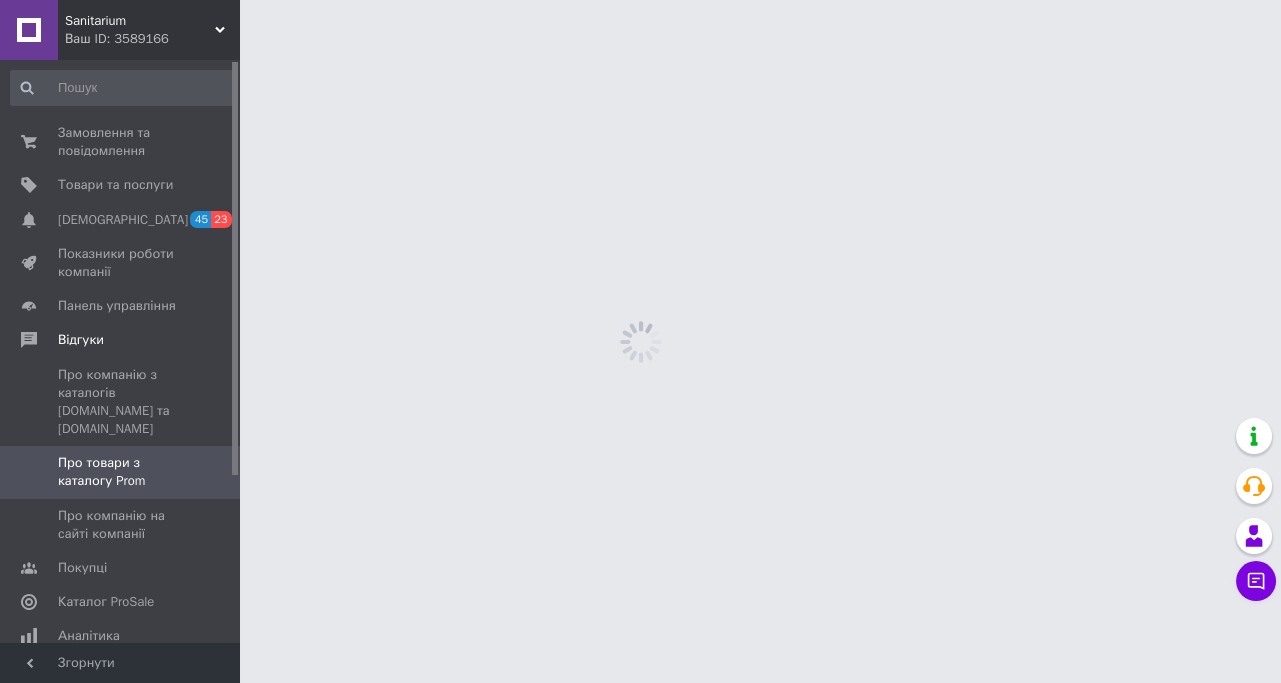scroll, scrollTop: 0, scrollLeft: 0, axis: both 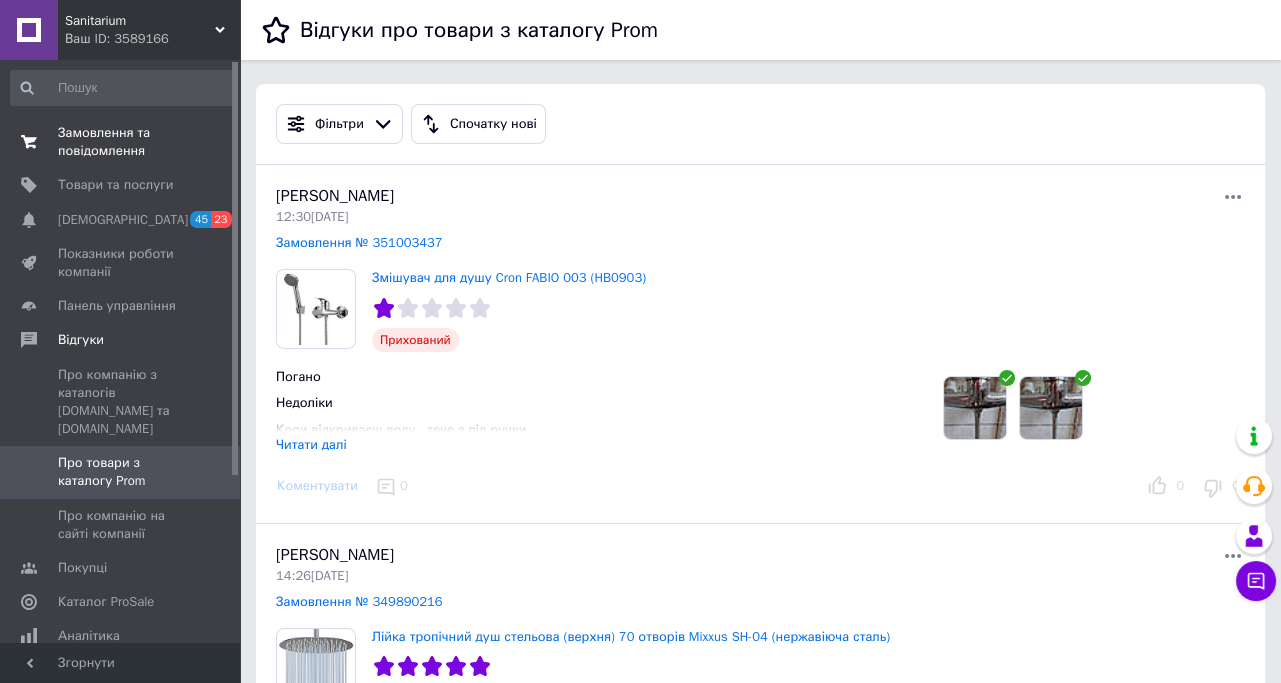 click on "Замовлення та повідомлення" at bounding box center [121, 142] 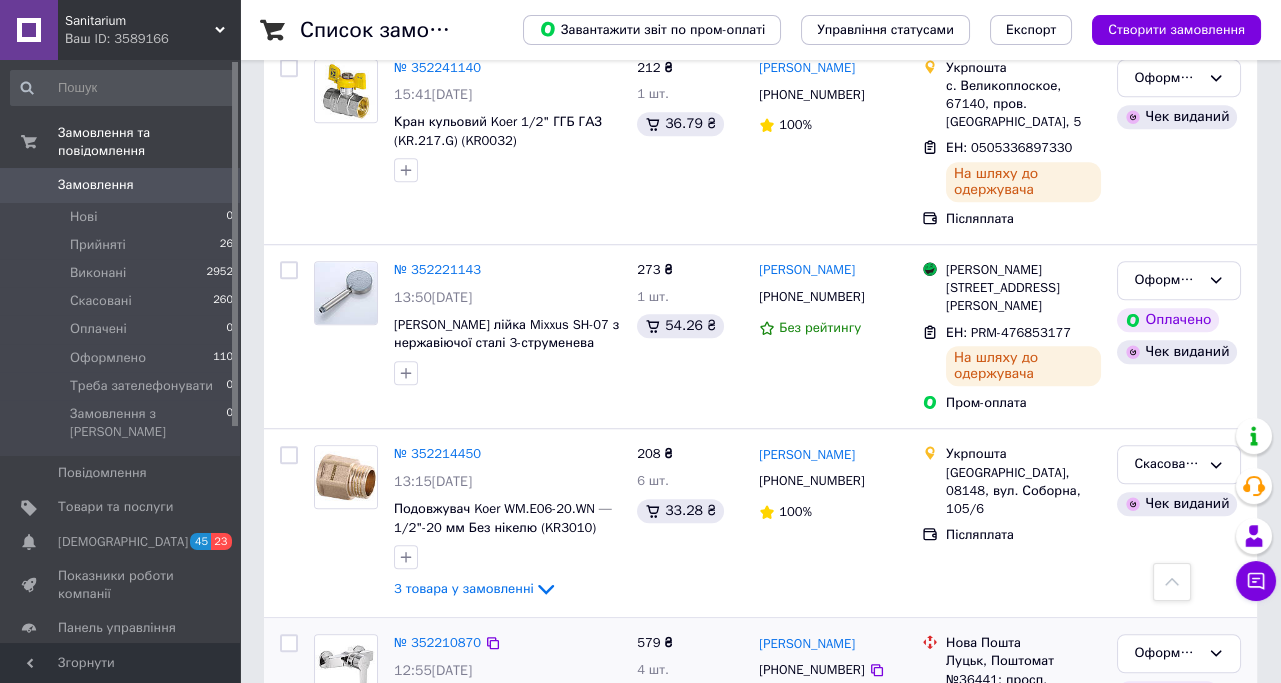scroll, scrollTop: 3570, scrollLeft: 0, axis: vertical 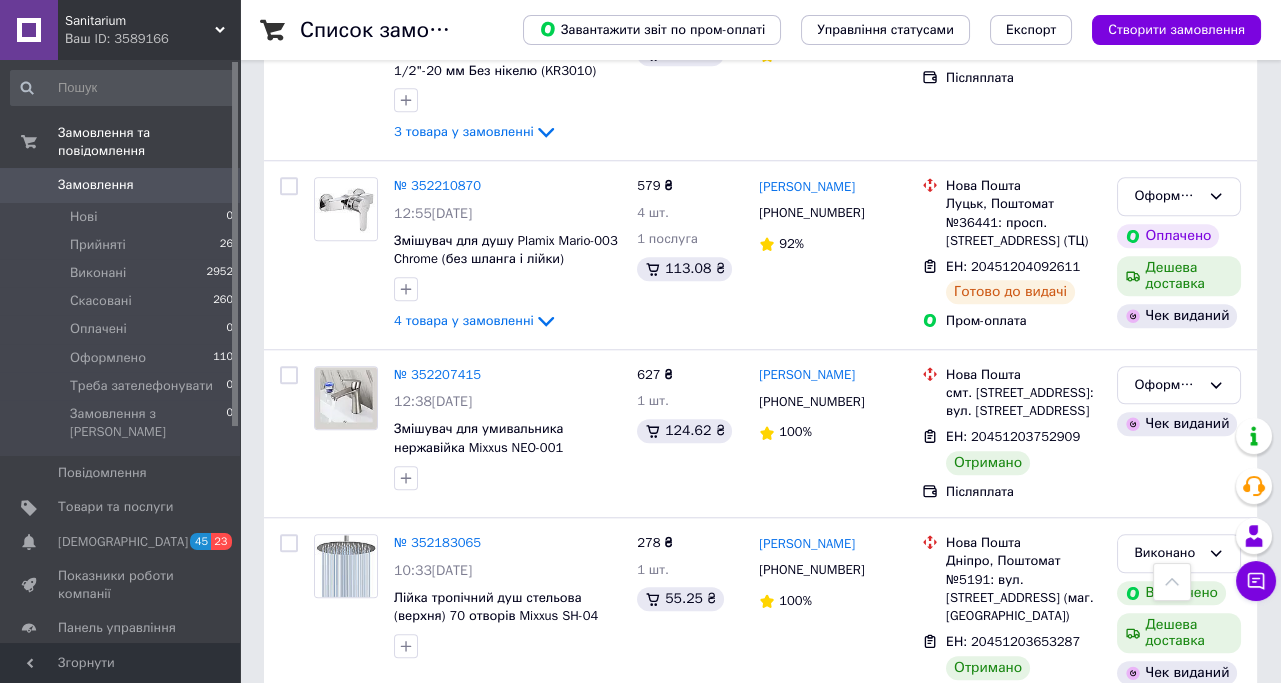 click on "2" at bounding box center (327, 767) 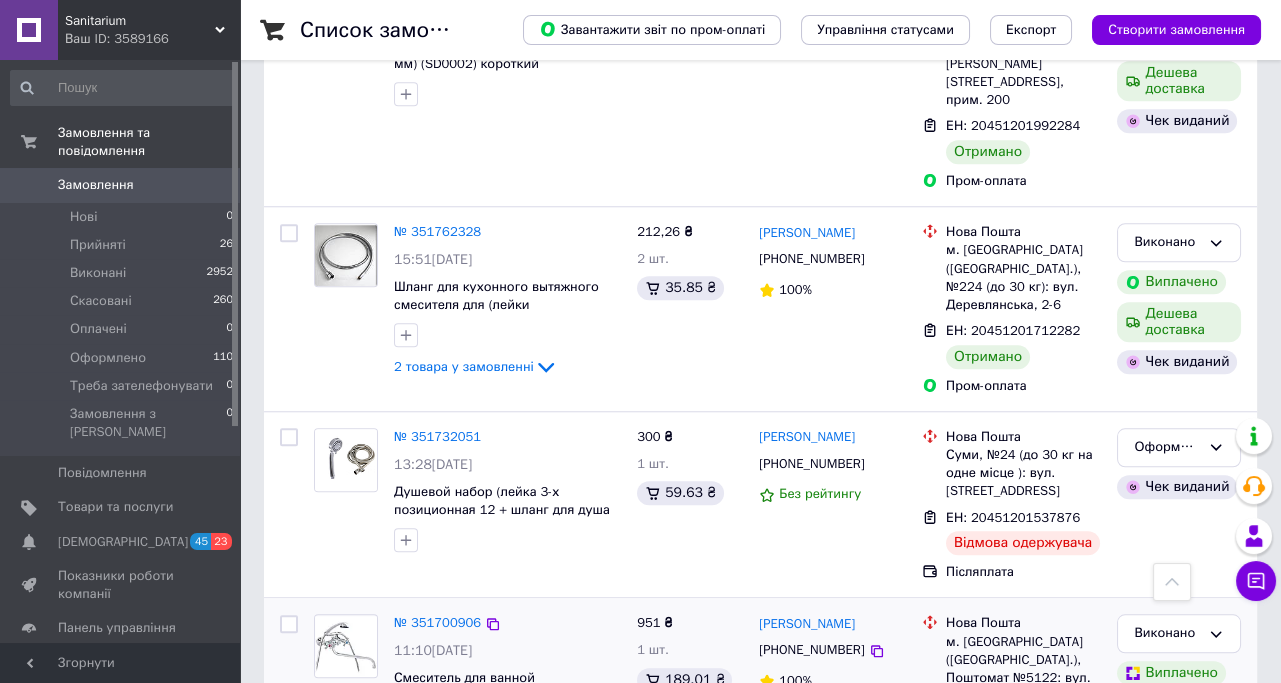 scroll, scrollTop: 3551, scrollLeft: 0, axis: vertical 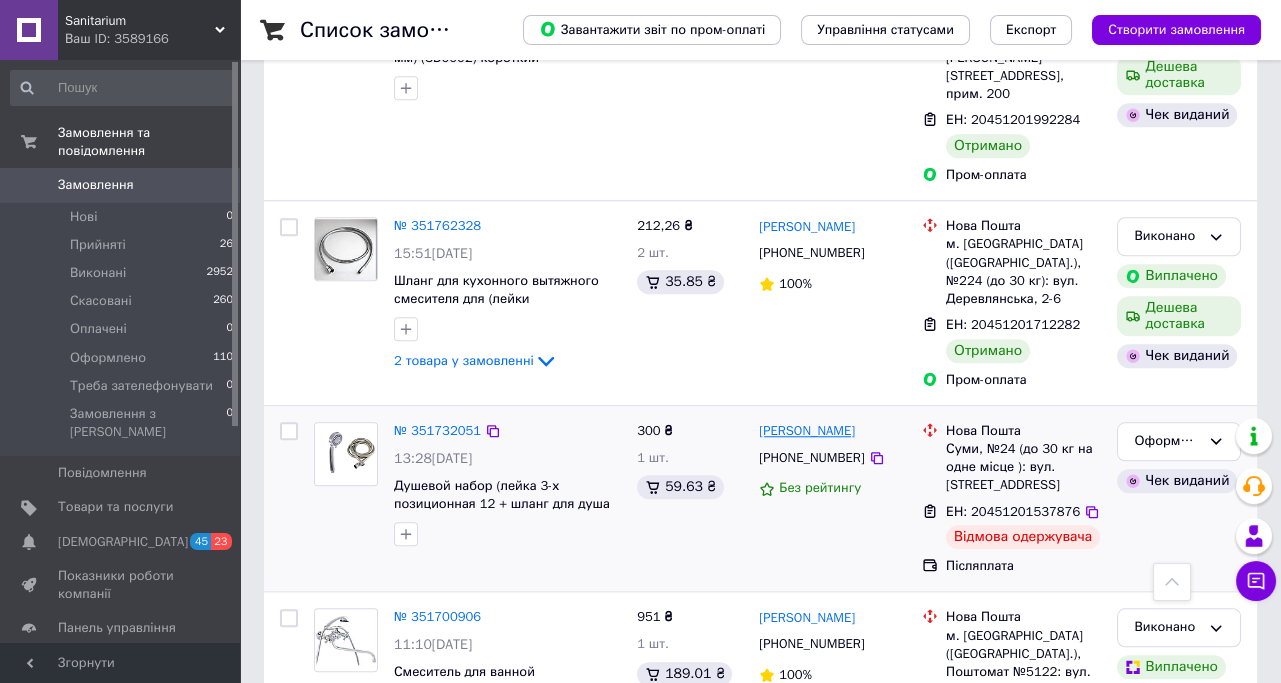 click on "[PERSON_NAME]" at bounding box center (807, 431) 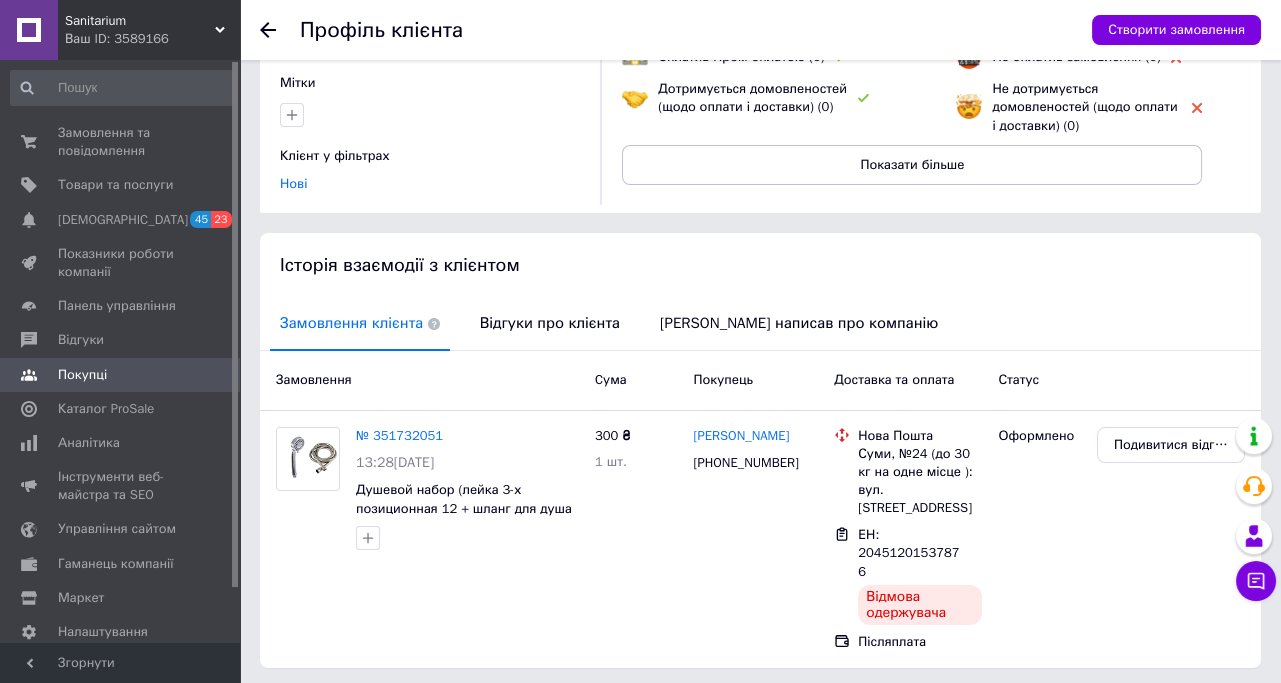 scroll, scrollTop: 257, scrollLeft: 0, axis: vertical 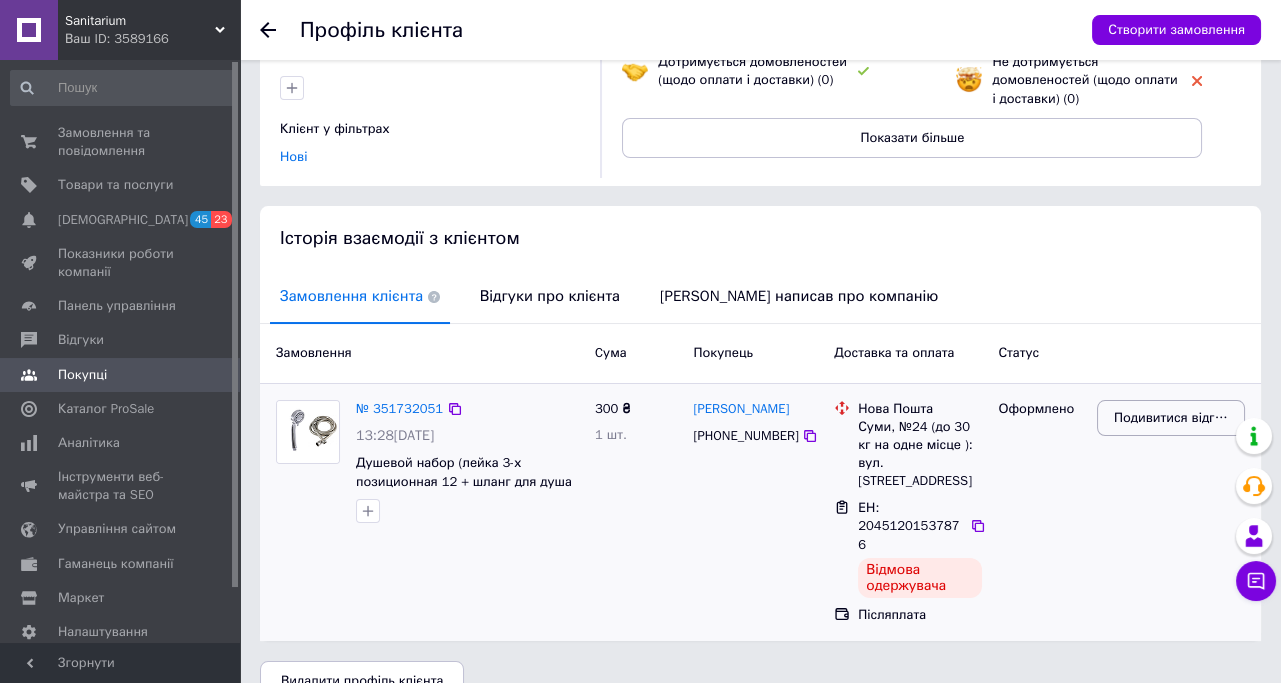 click on "Подивитися відгук" at bounding box center [1171, 418] 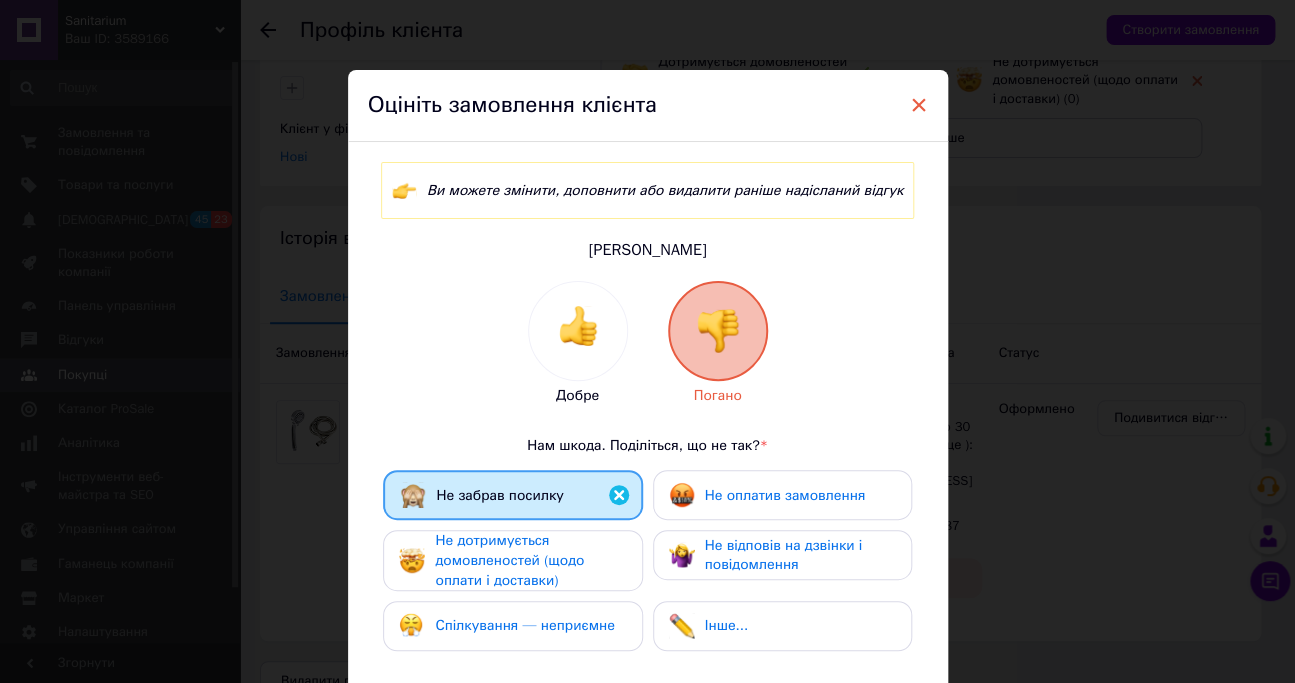 click on "×" at bounding box center (919, 105) 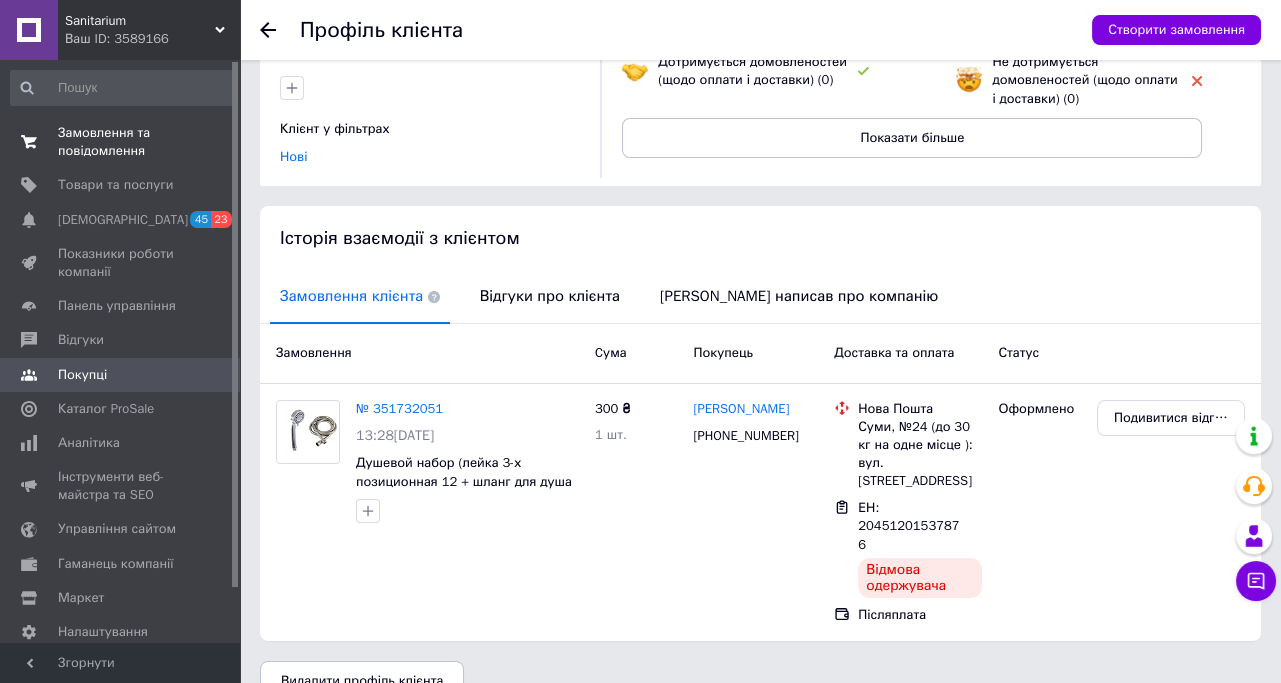 click on "Замовлення та повідомлення" at bounding box center [121, 142] 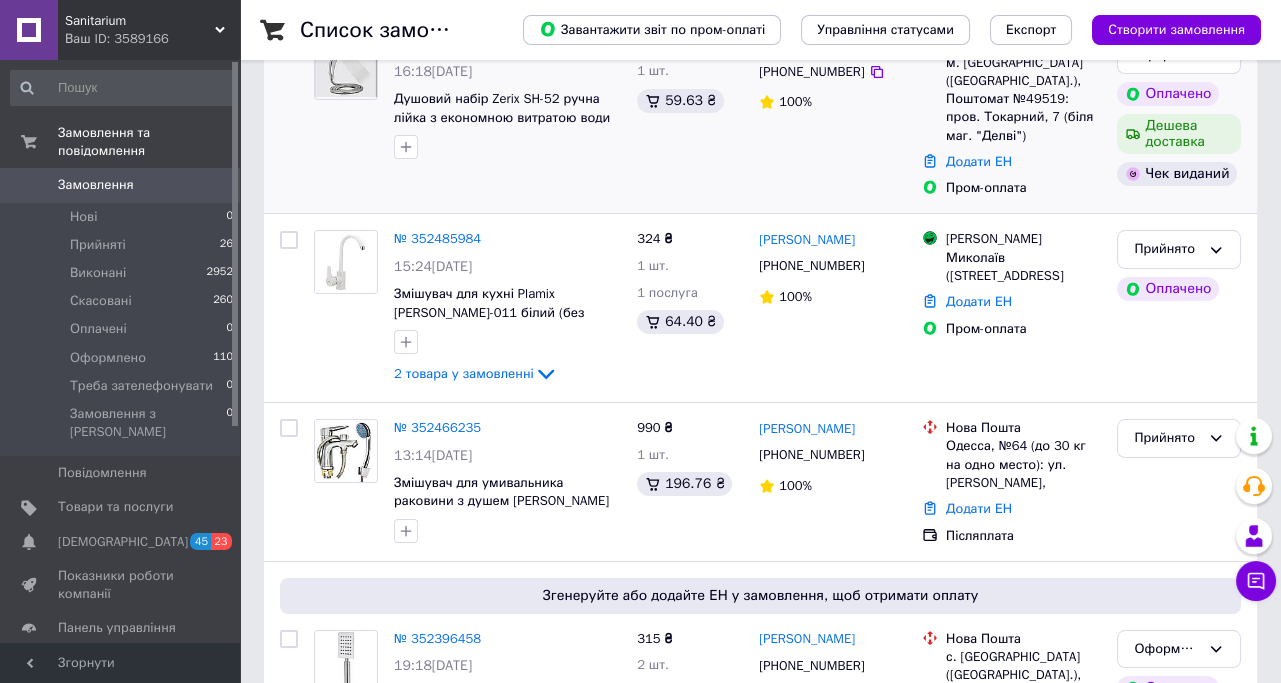 scroll, scrollTop: 272, scrollLeft: 0, axis: vertical 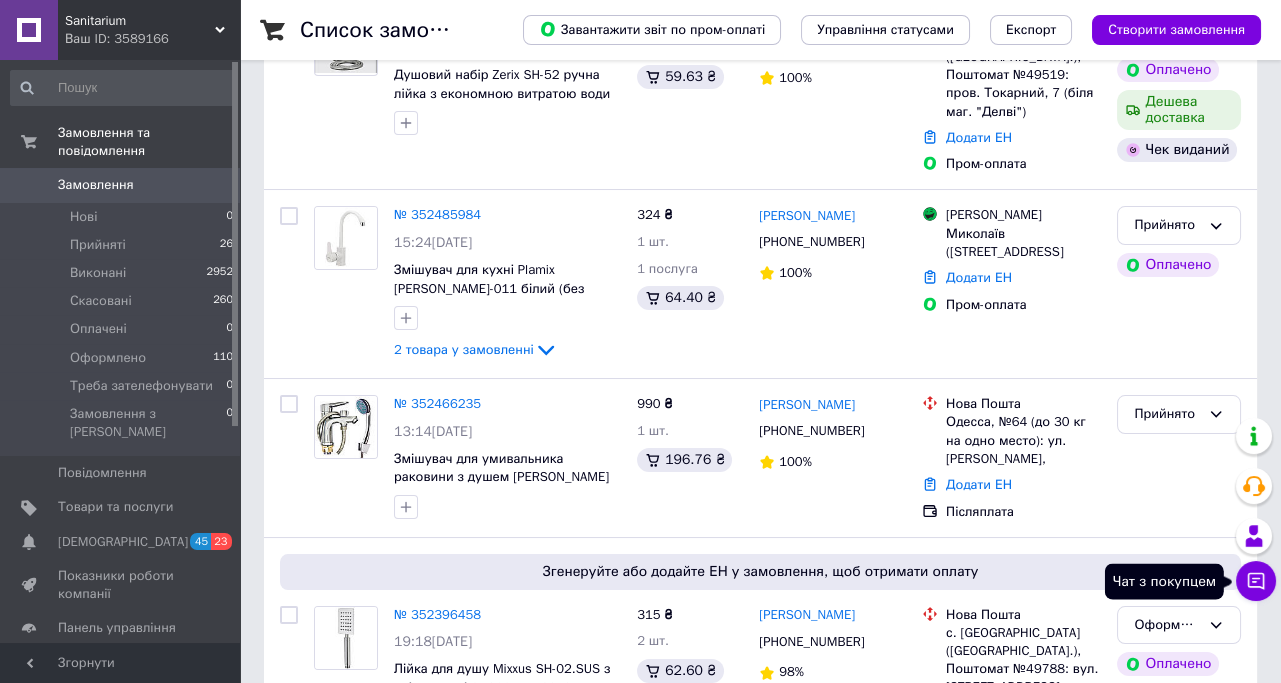 click 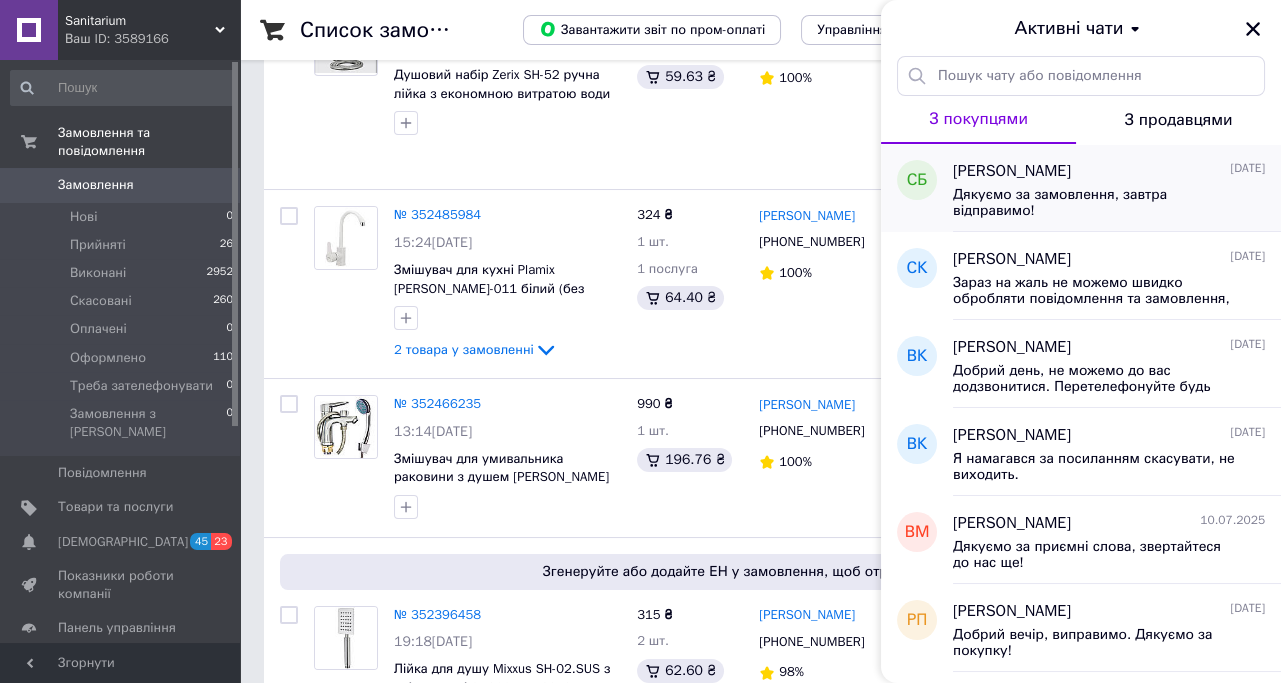 click on "Дякуємо за замовлення, завтра відправимо!" at bounding box center [1095, 203] 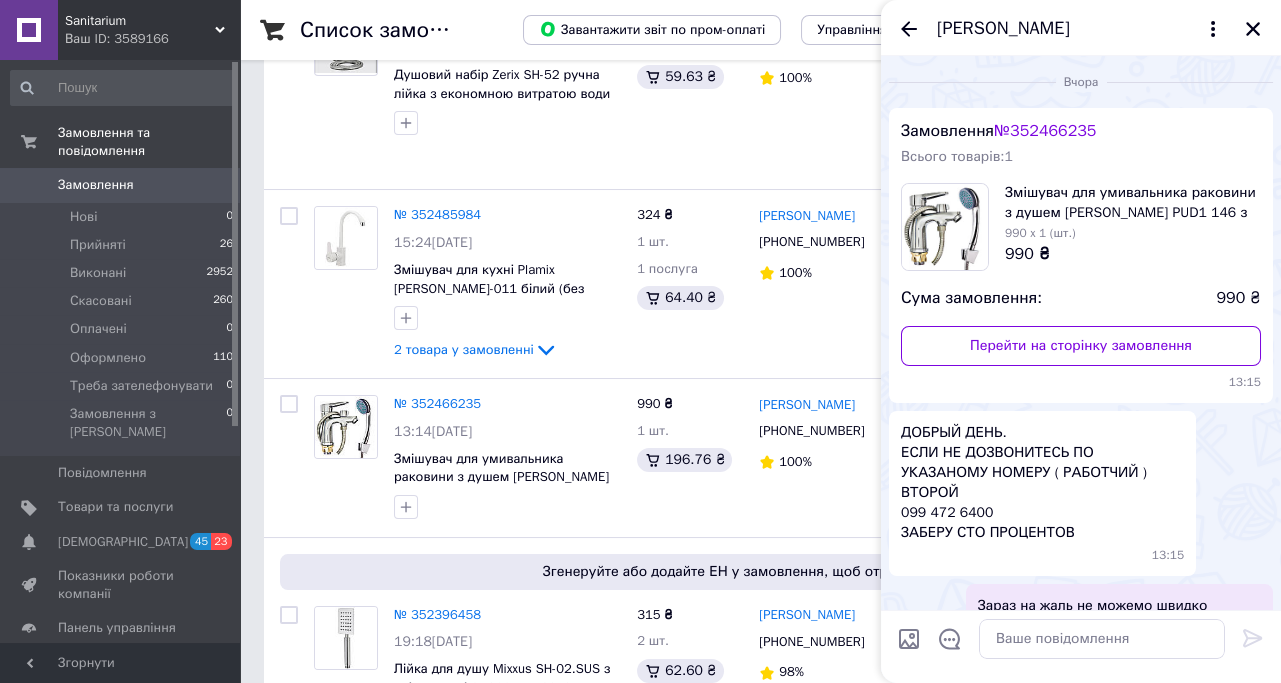 scroll, scrollTop: 220, scrollLeft: 0, axis: vertical 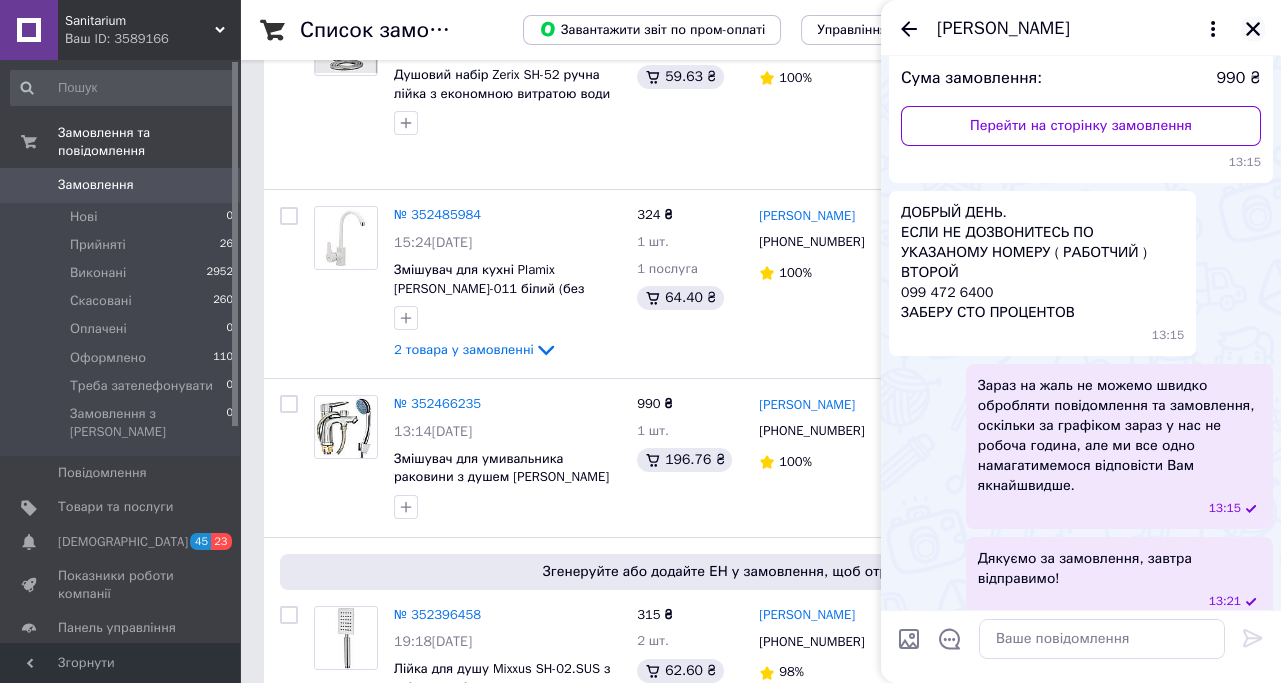 click 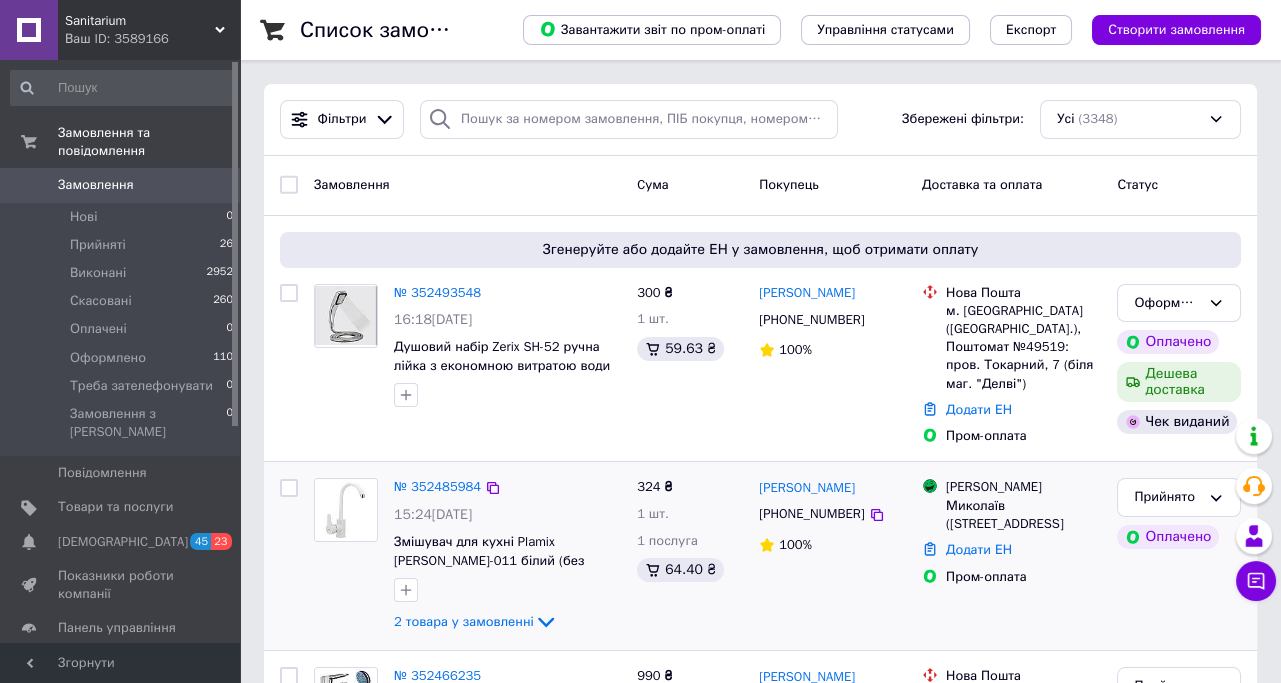 scroll, scrollTop: 0, scrollLeft: 0, axis: both 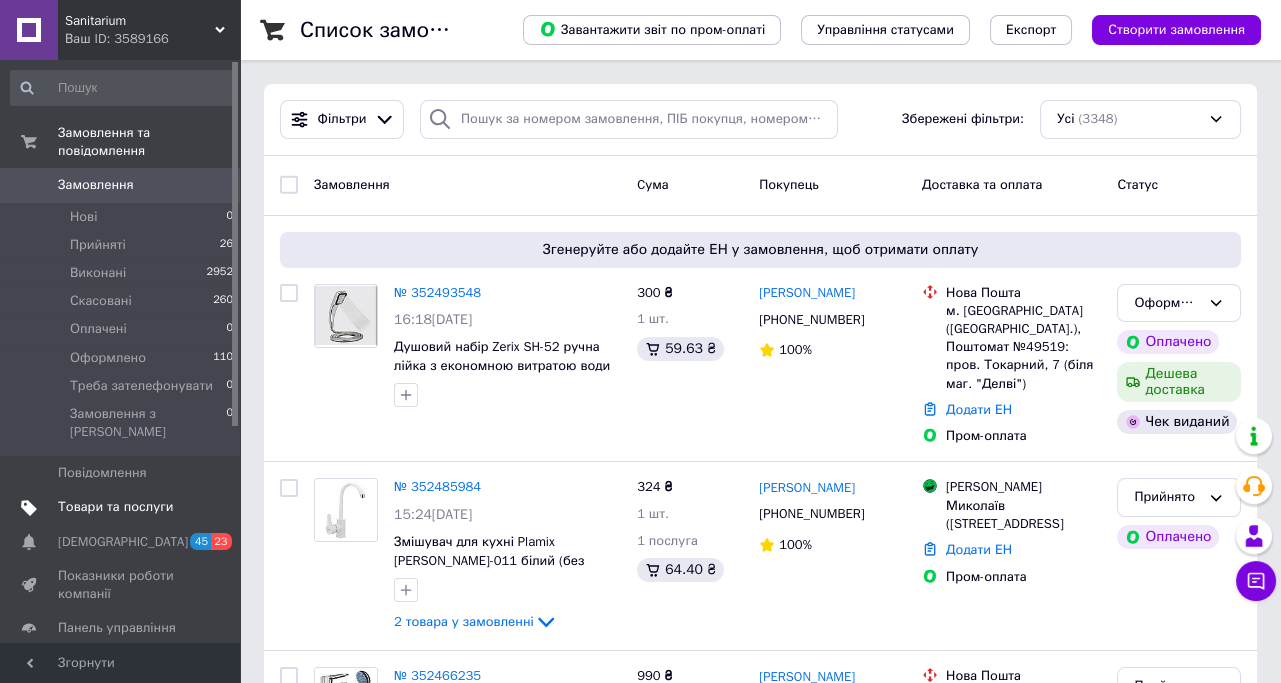 click on "Товари та послуги" at bounding box center (115, 507) 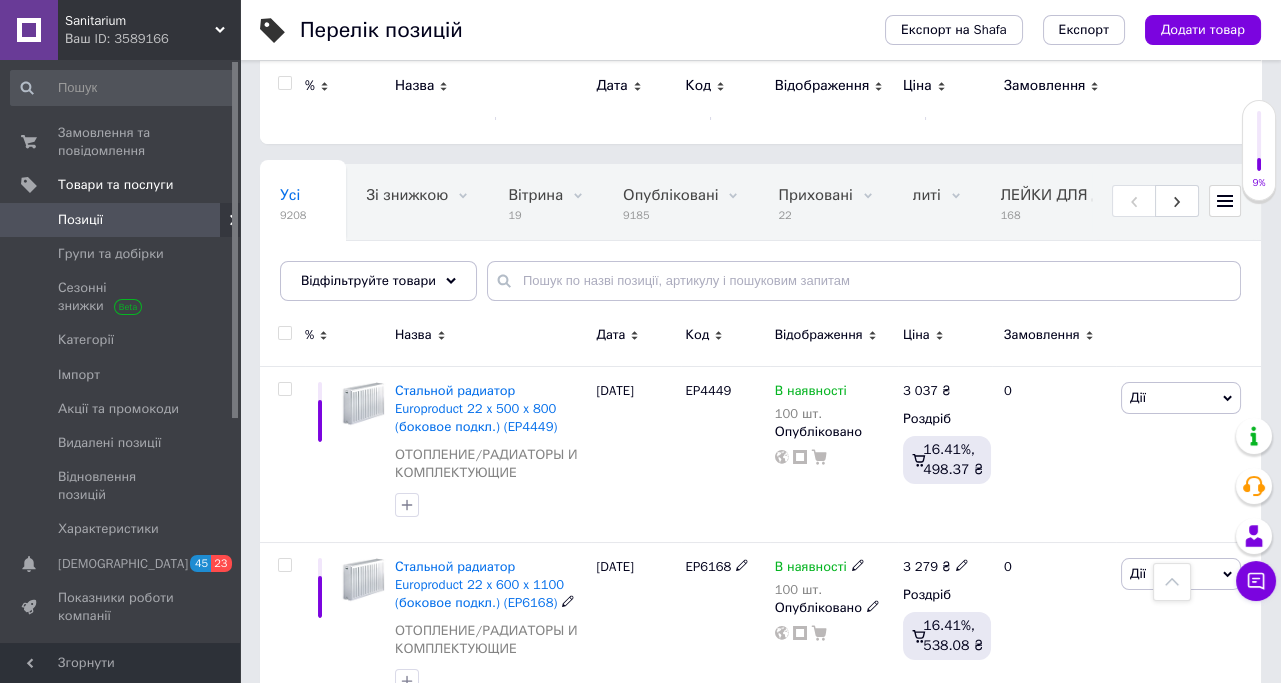 scroll, scrollTop: 0, scrollLeft: 0, axis: both 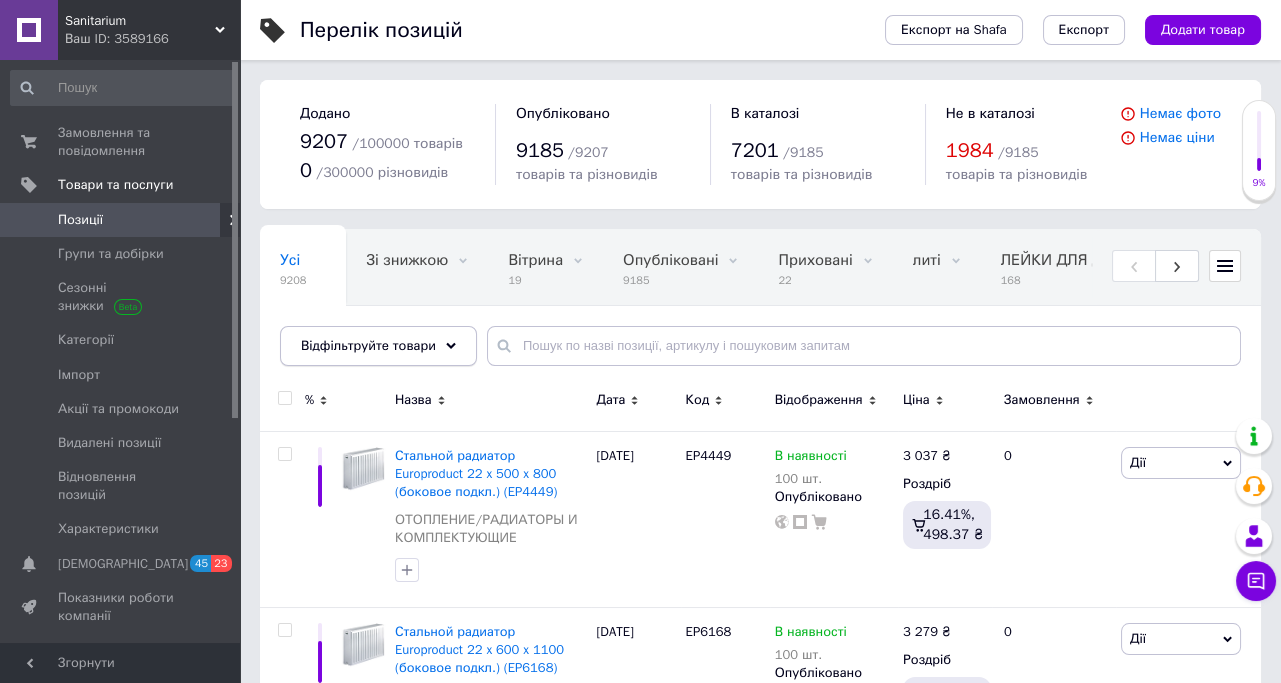 click on "Відфільтруйте товари" at bounding box center [368, 345] 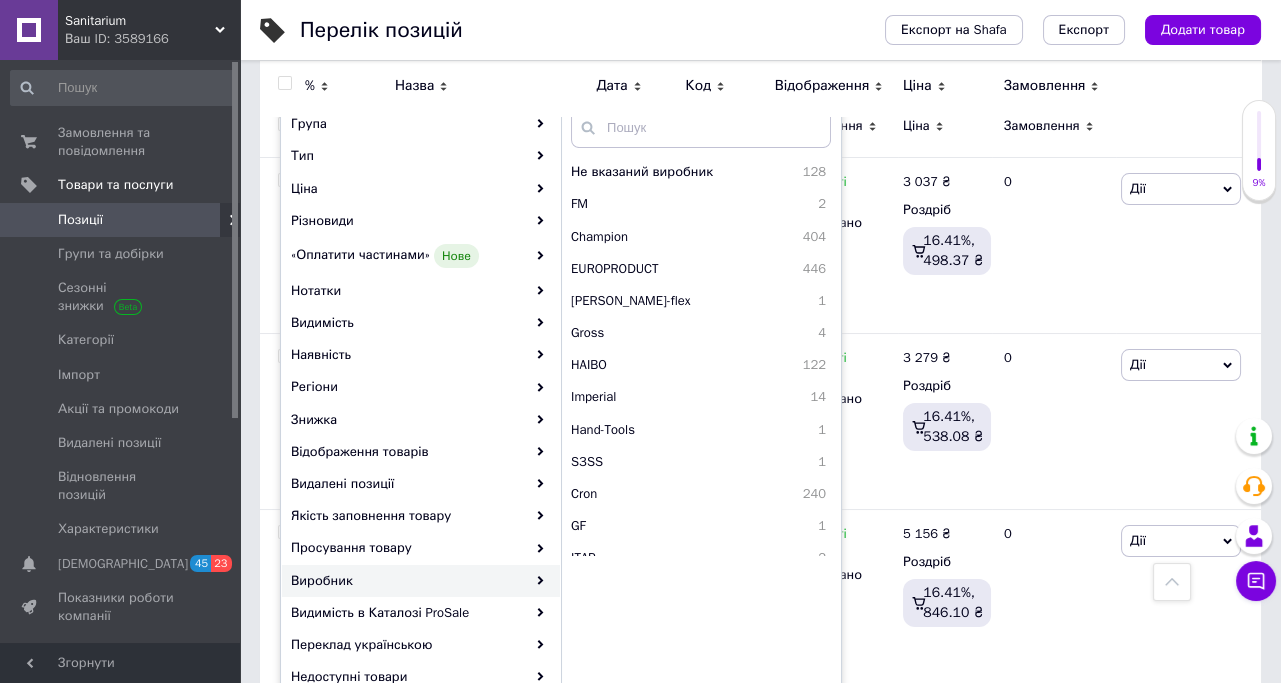 scroll, scrollTop: 272, scrollLeft: 0, axis: vertical 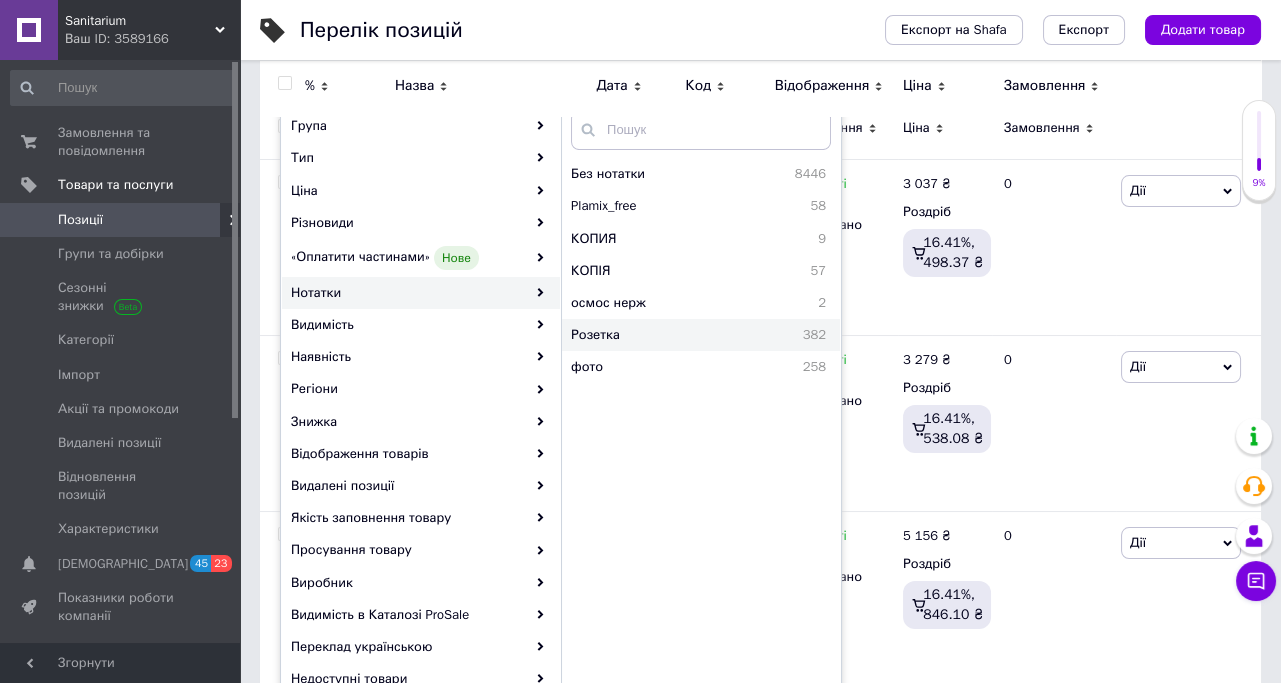 click on "Розетка" at bounding box center (646, 335) 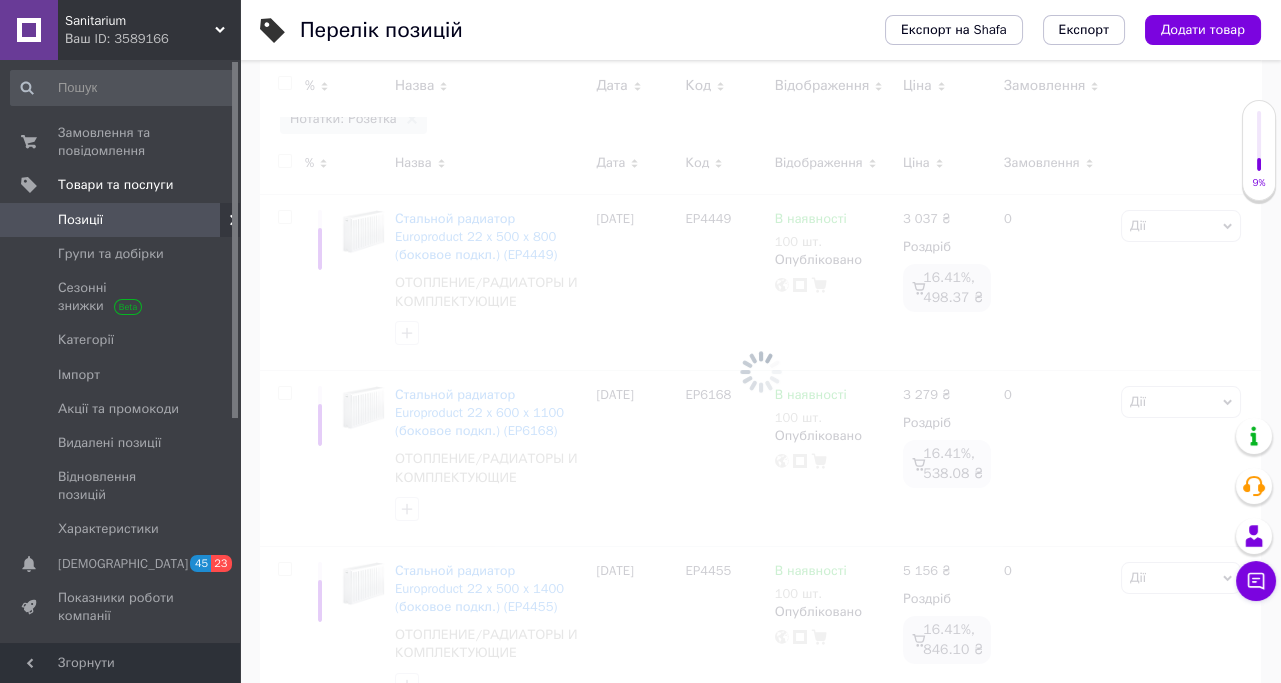 scroll, scrollTop: 0, scrollLeft: 584, axis: horizontal 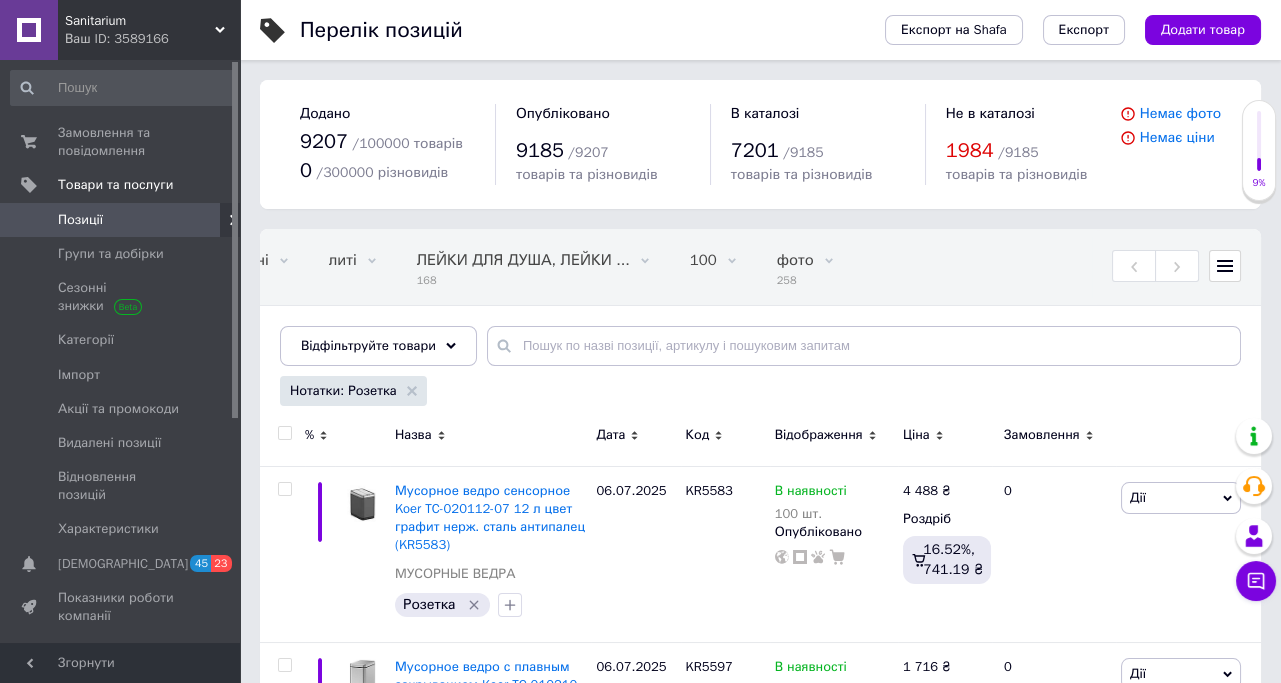 click at bounding box center [284, 433] 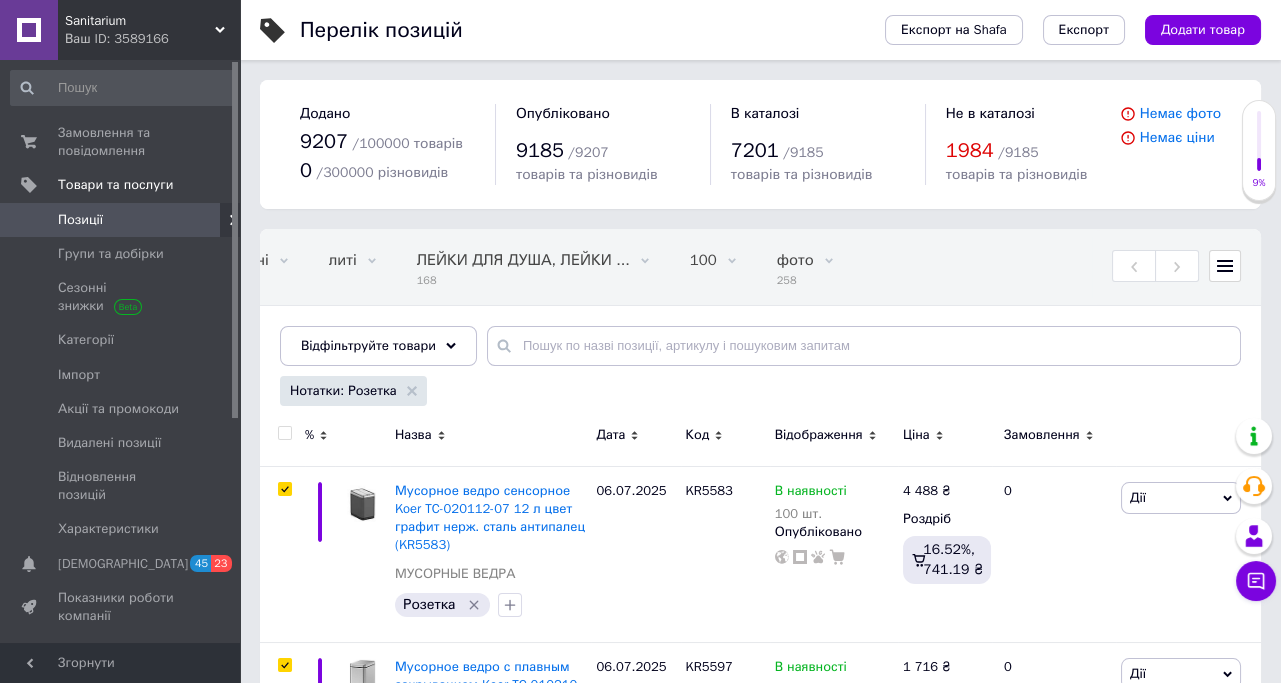 checkbox on "true" 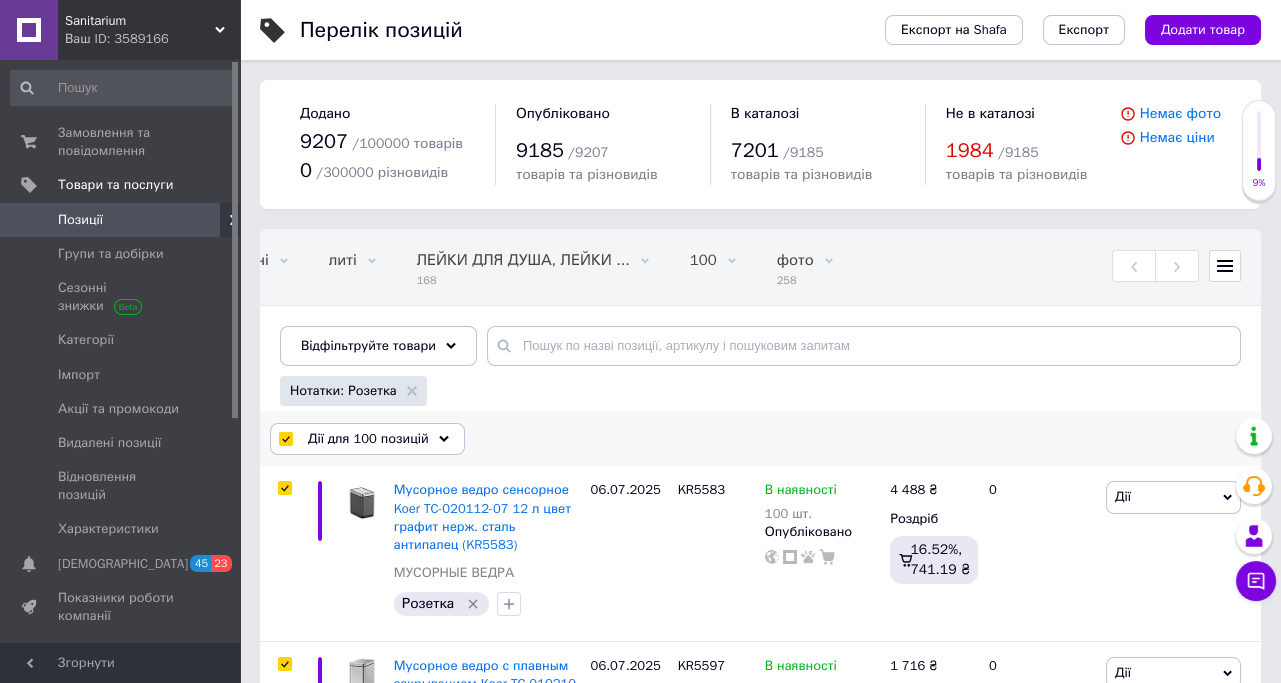 click 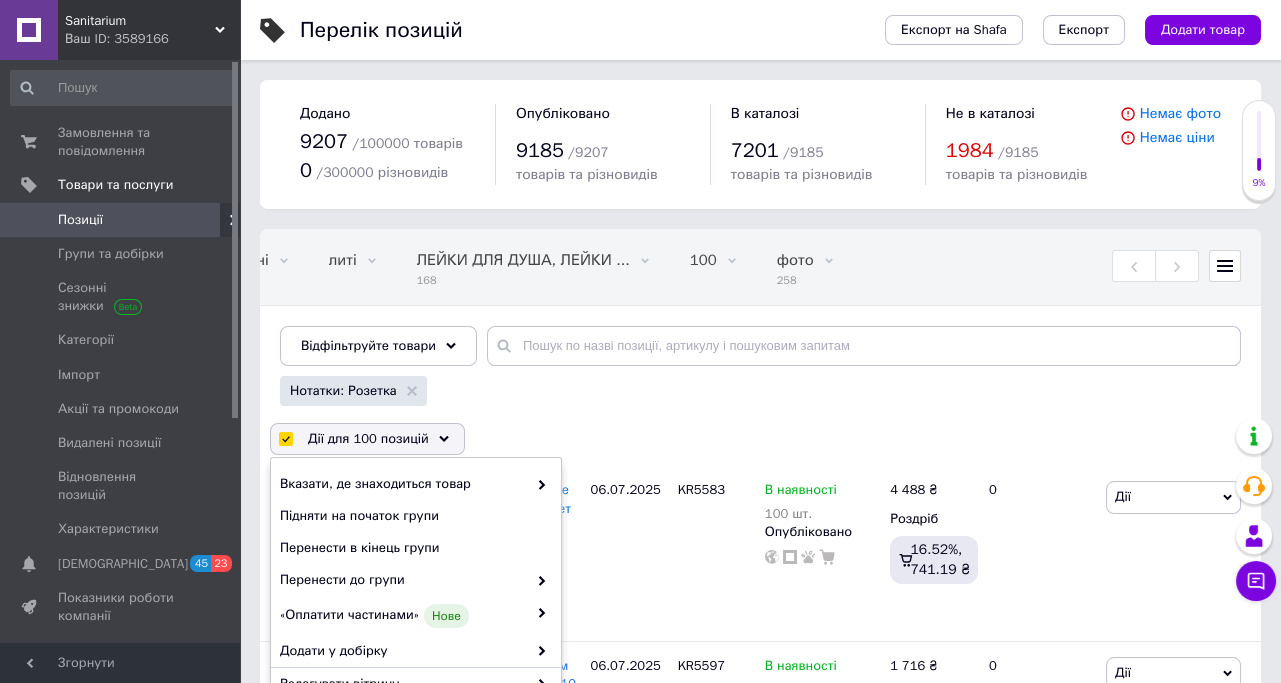 click on "Усі 9208 Зі знижкою 0 Видалити Редагувати Вітрина 19 Видалити Редагувати Опубліковані 9185 Видалити Редагувати Приховані 22 Видалити Редагувати литі 0 Видалити Редагувати ЛЕЙКИ ДЛЯ ДУША, ЛЕЙКИ ... 168 Видалити Редагувати 100 0 Видалити Редагувати фото 258 Видалити Редагувати Ok Відфільтровано...  Зберегти" at bounding box center [760, 307] 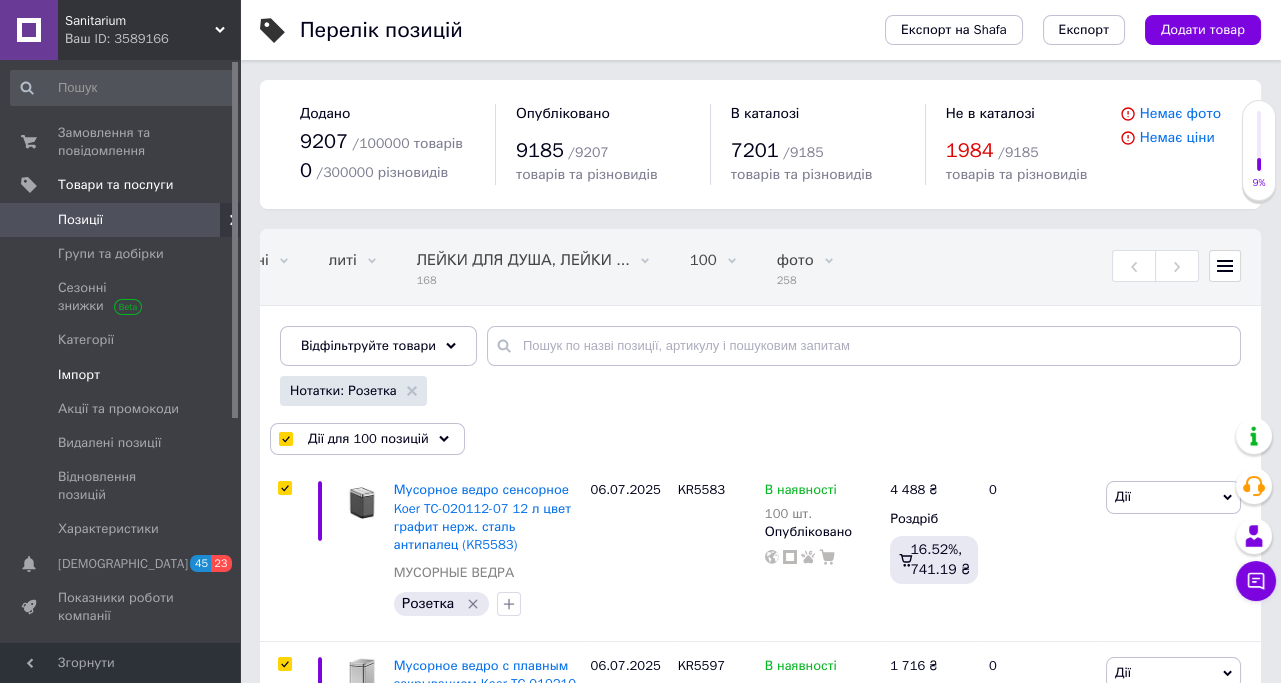 click on "Імпорт" at bounding box center [79, 375] 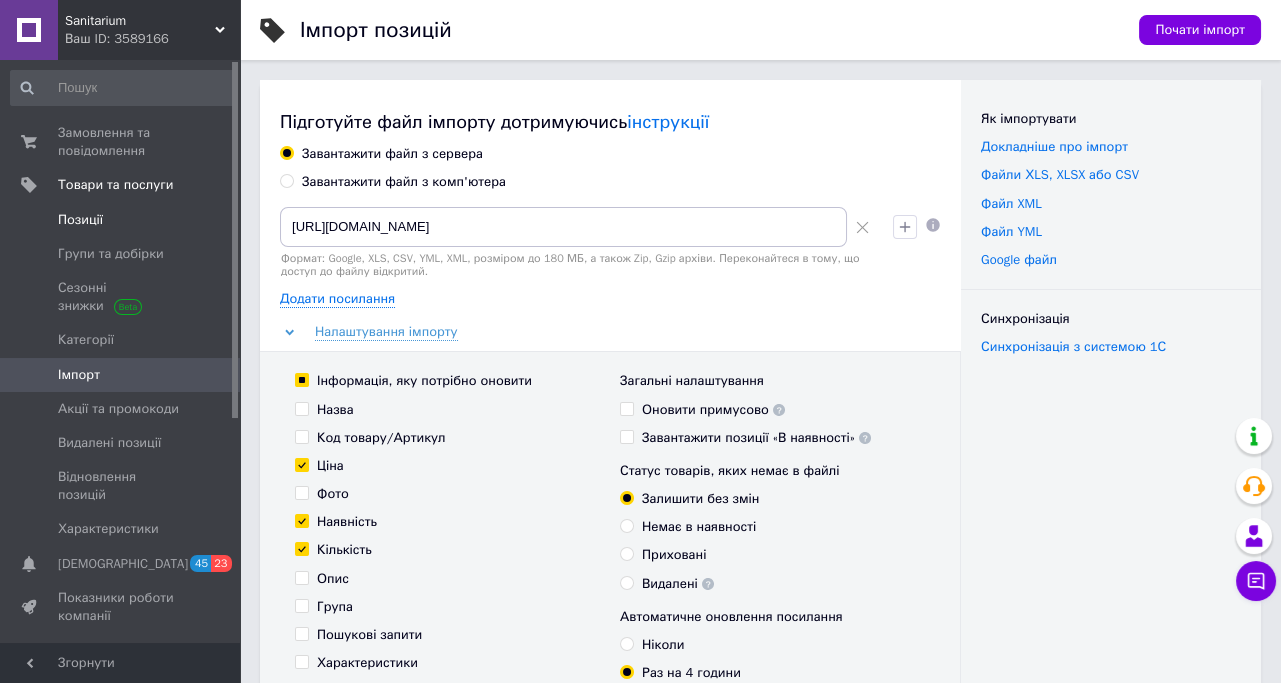 click on "Позиції" at bounding box center [122, 220] 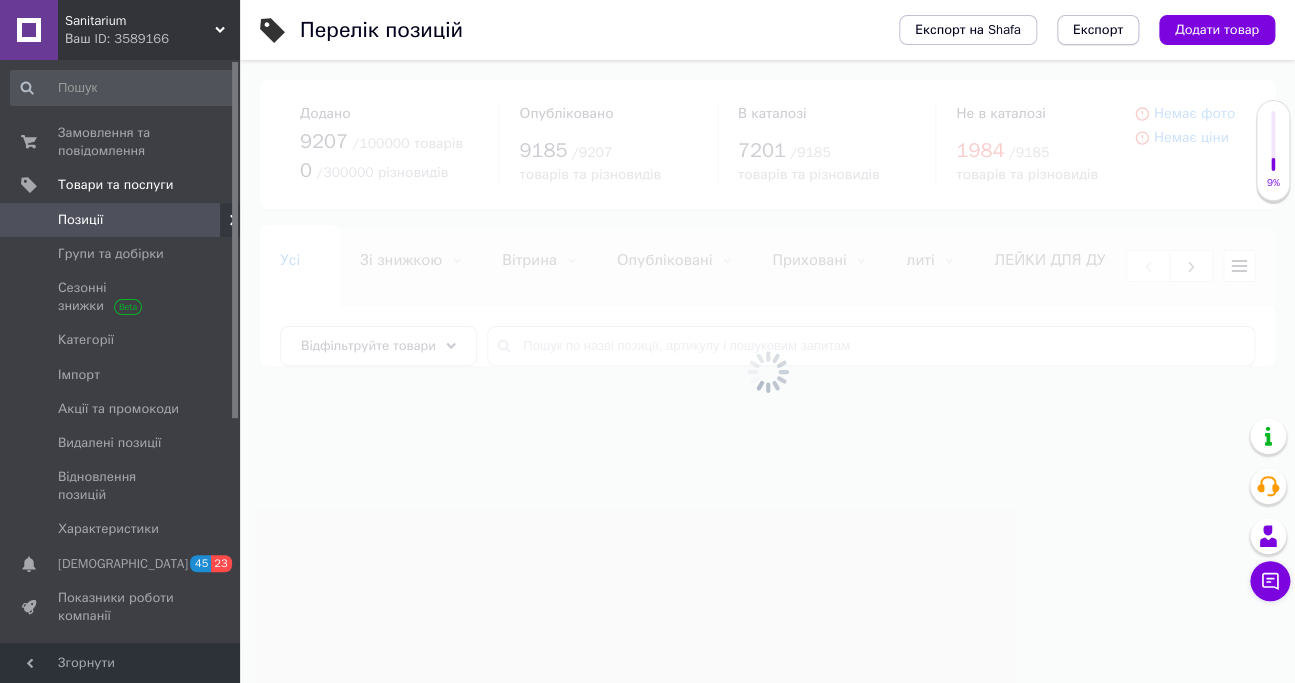 click on "Експорт" at bounding box center (1098, 30) 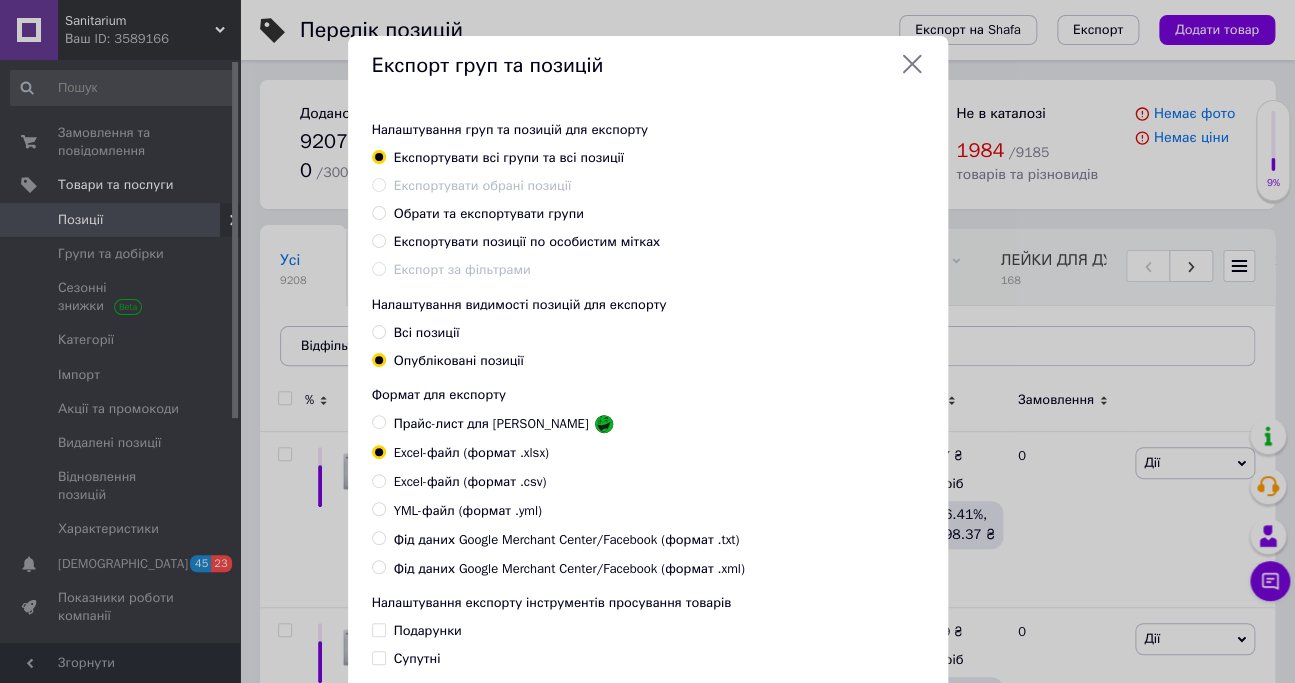 click on "Експортувати позиції по особистим мітках" at bounding box center (378, 240) 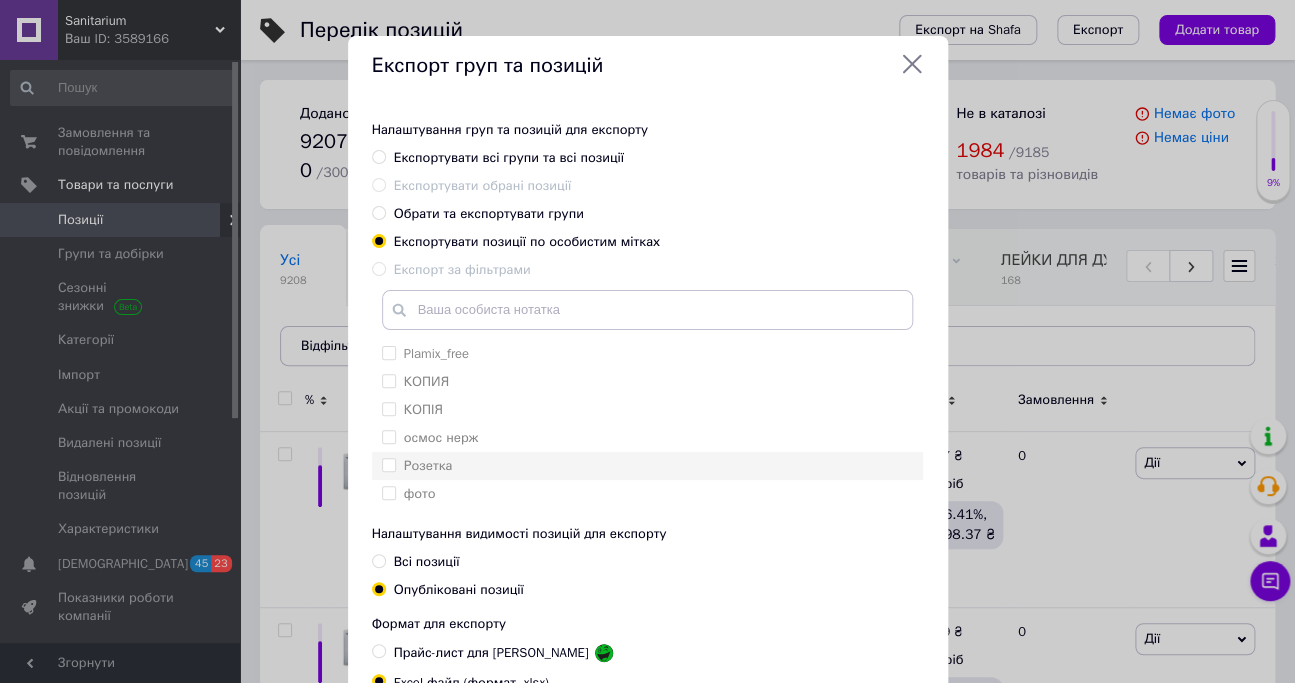click on "Розетка" at bounding box center (388, 464) 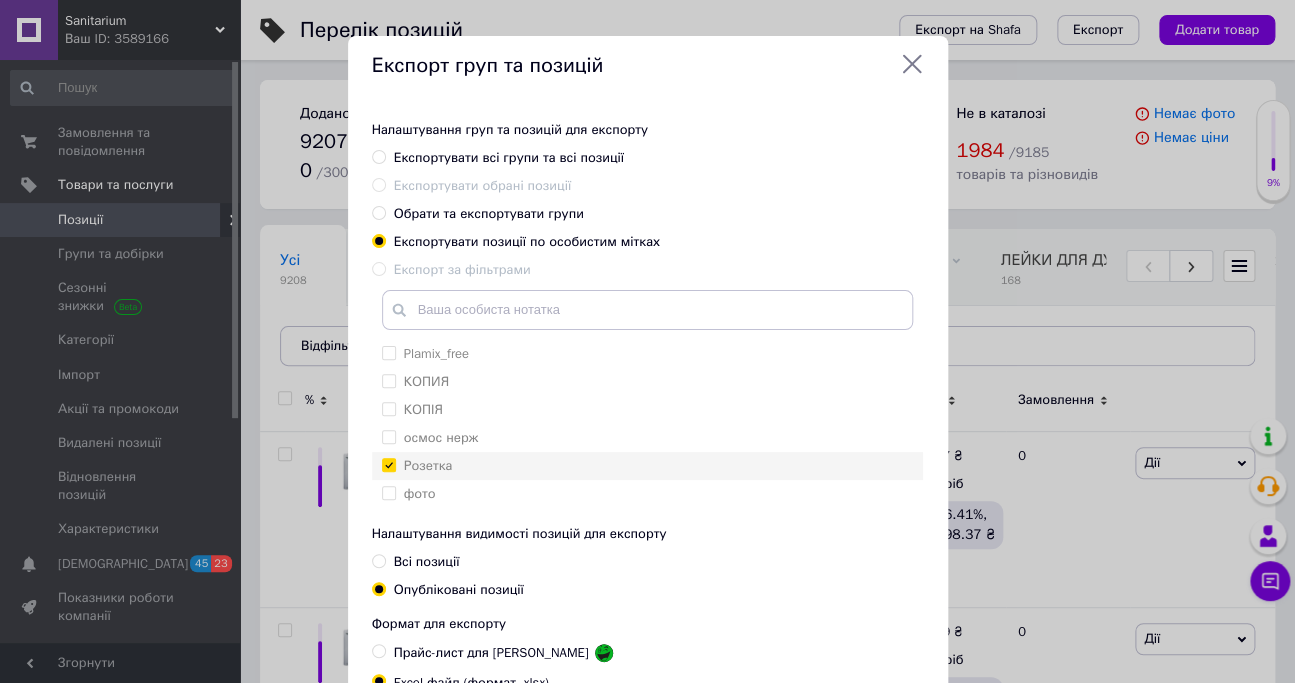 checkbox on "true" 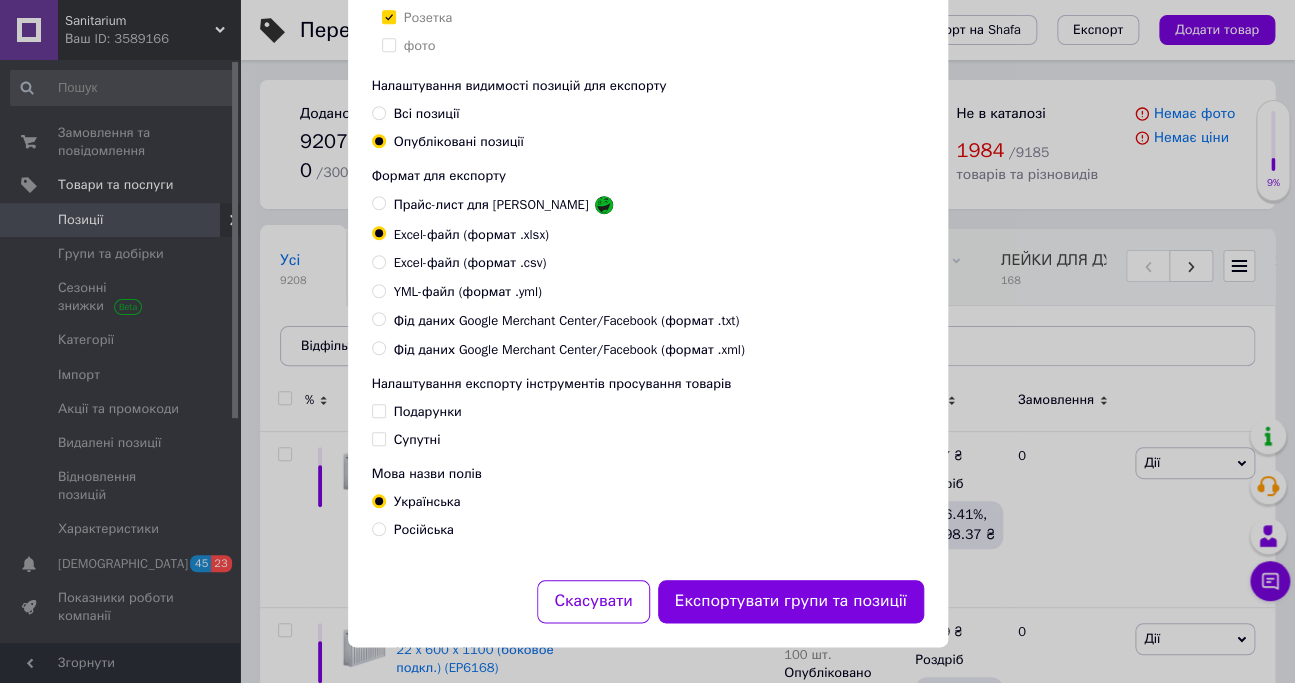 scroll, scrollTop: 175, scrollLeft: 0, axis: vertical 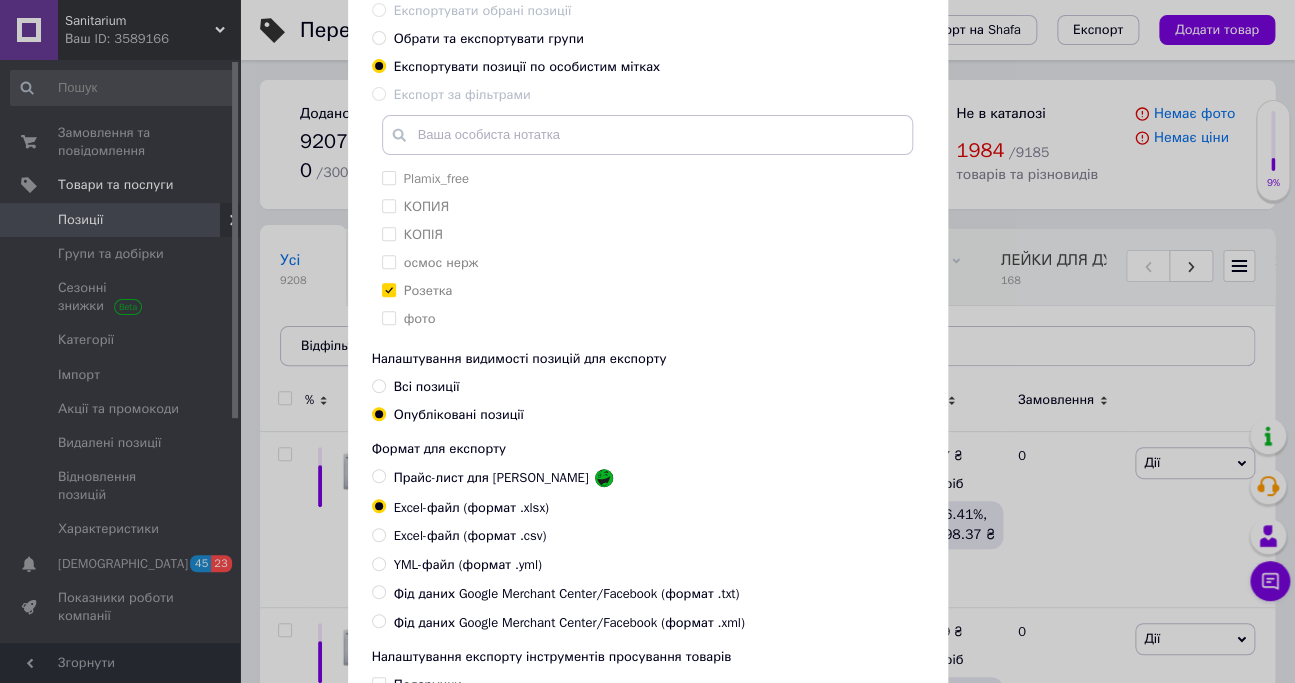 click on "Прайс-лист для [PERSON_NAME]" at bounding box center (378, 475) 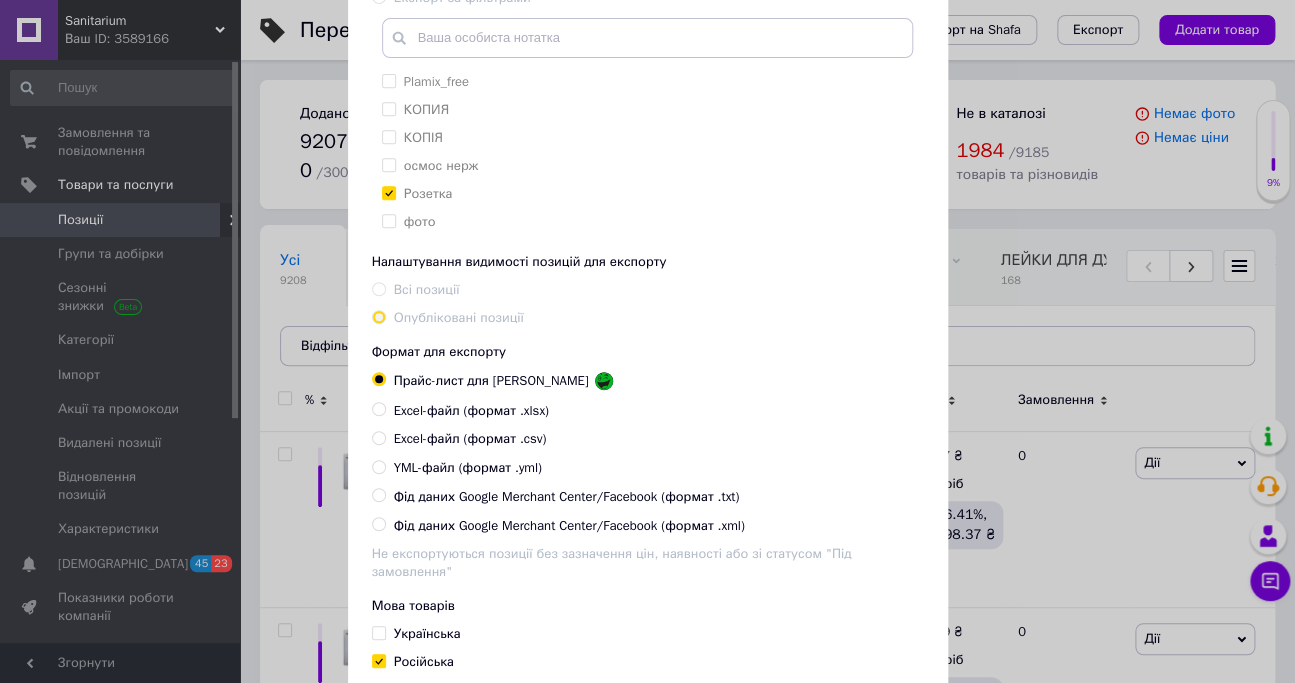scroll, scrollTop: 385, scrollLeft: 0, axis: vertical 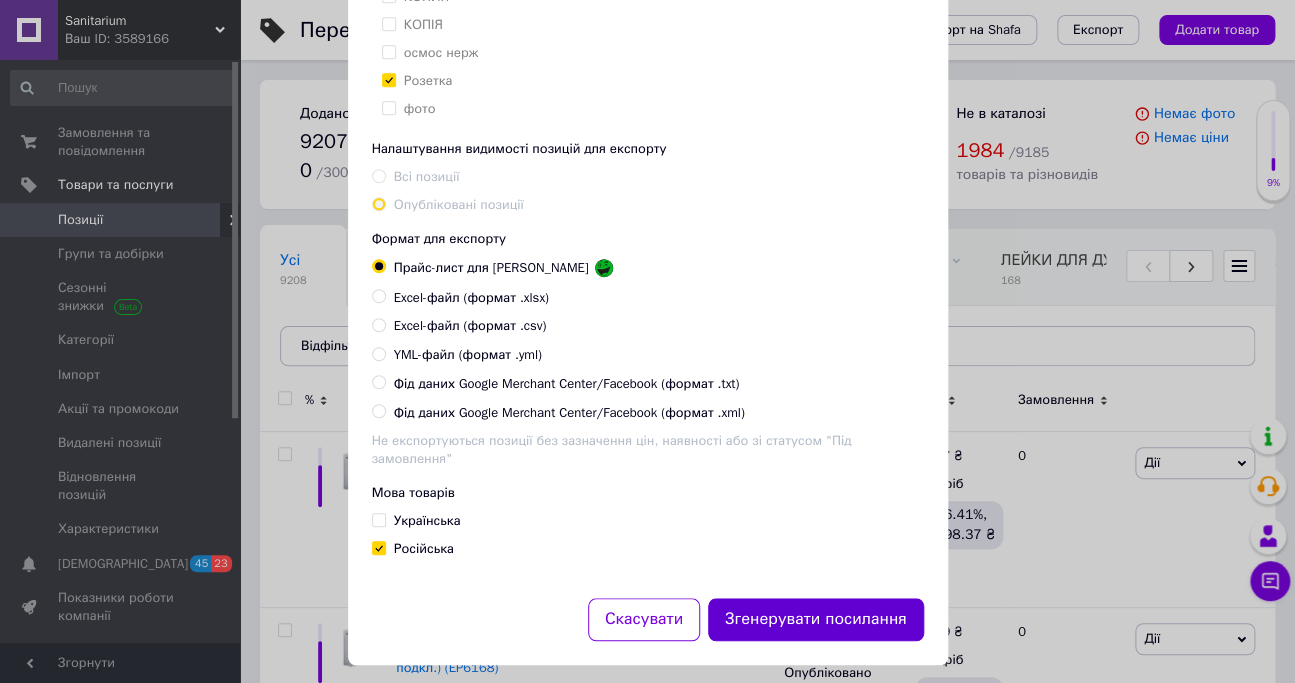 click on "Згенерувати посилання" at bounding box center (816, 619) 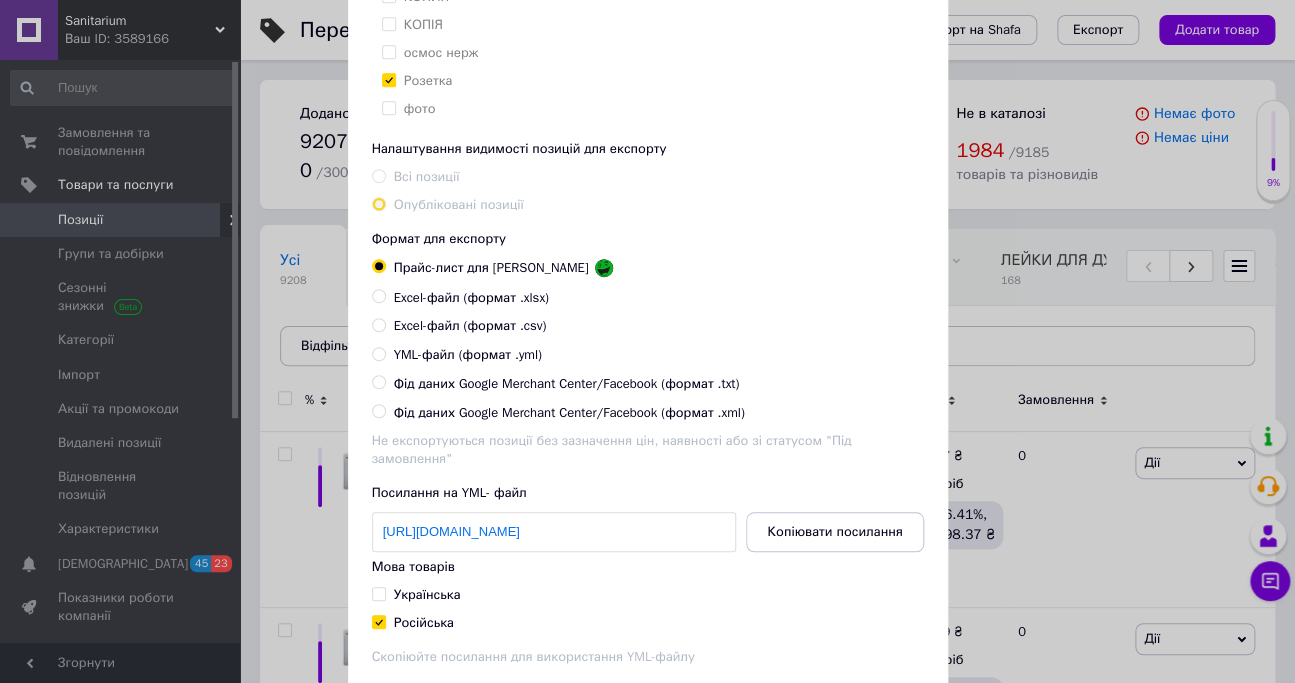 scroll, scrollTop: 474, scrollLeft: 0, axis: vertical 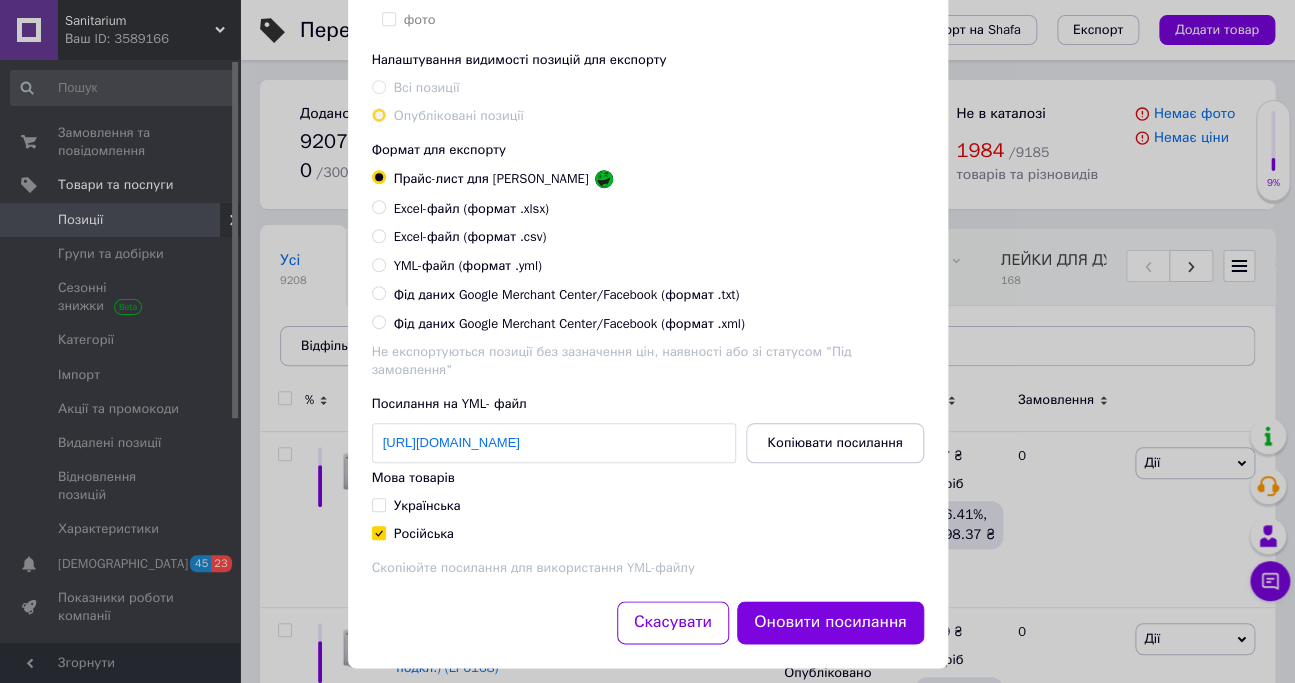 drag, startPoint x: 368, startPoint y: 420, endPoint x: 739, endPoint y: 424, distance: 371.02158 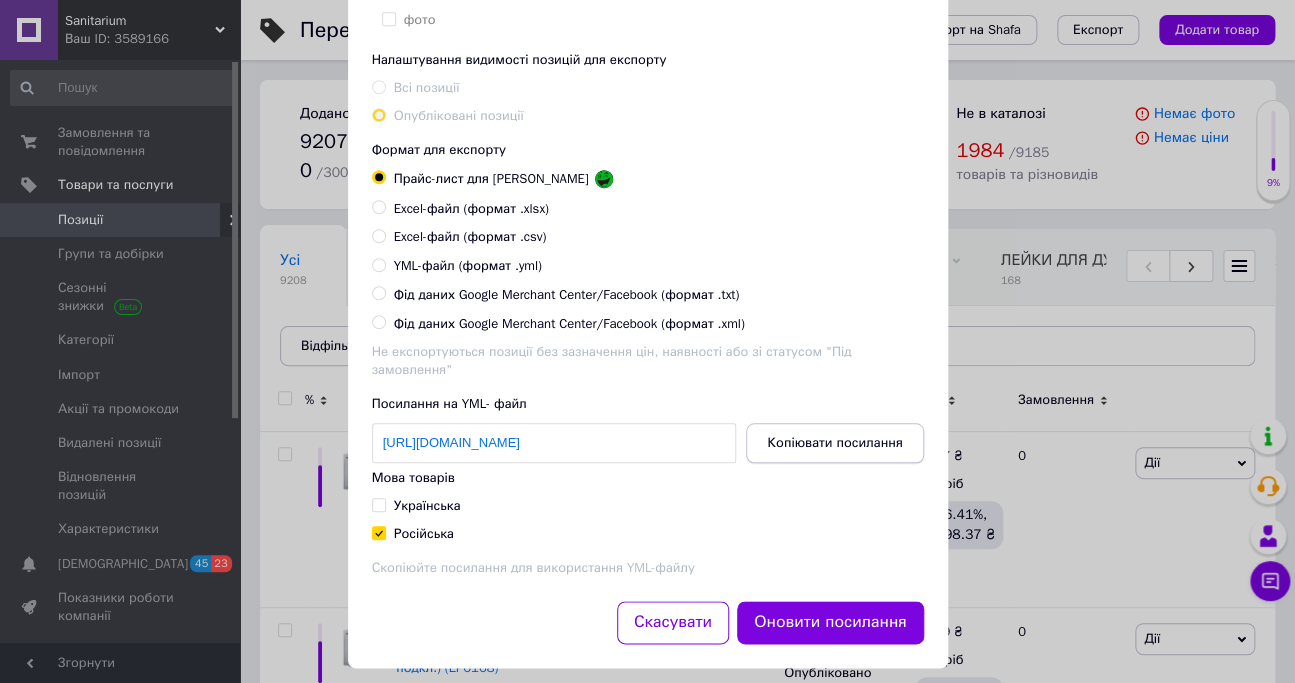click on "Копіювати посилання" at bounding box center [834, 443] 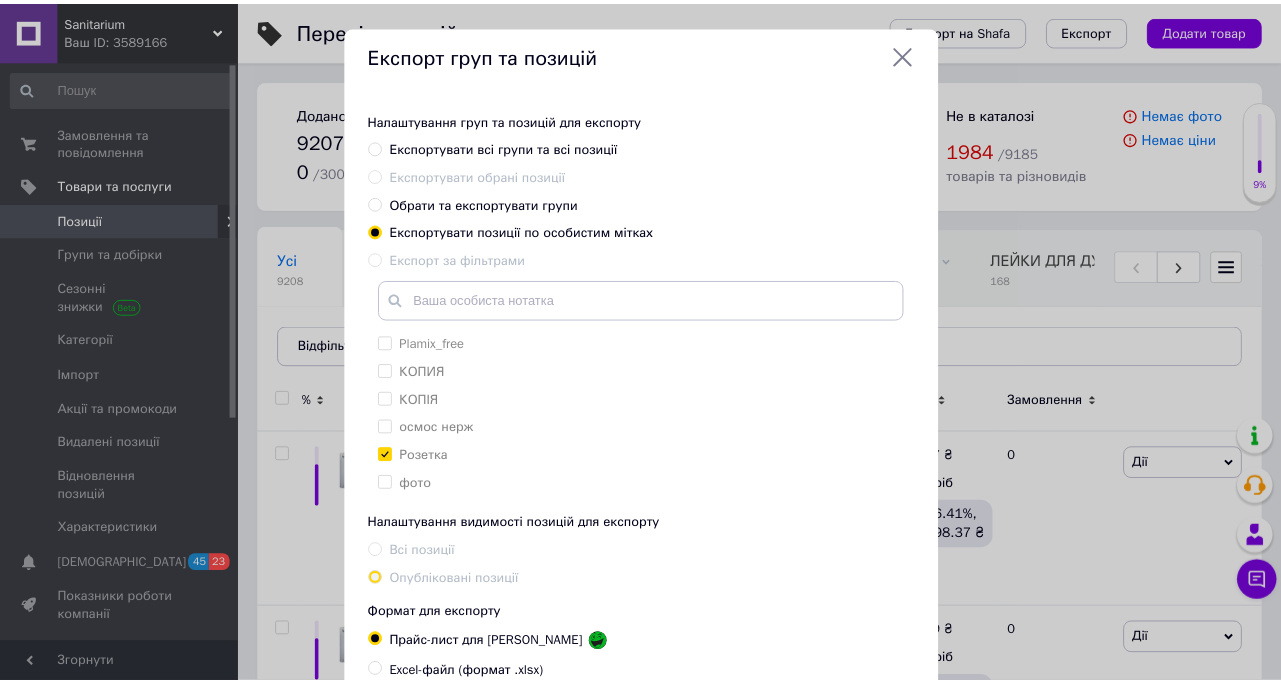 scroll, scrollTop: 0, scrollLeft: 0, axis: both 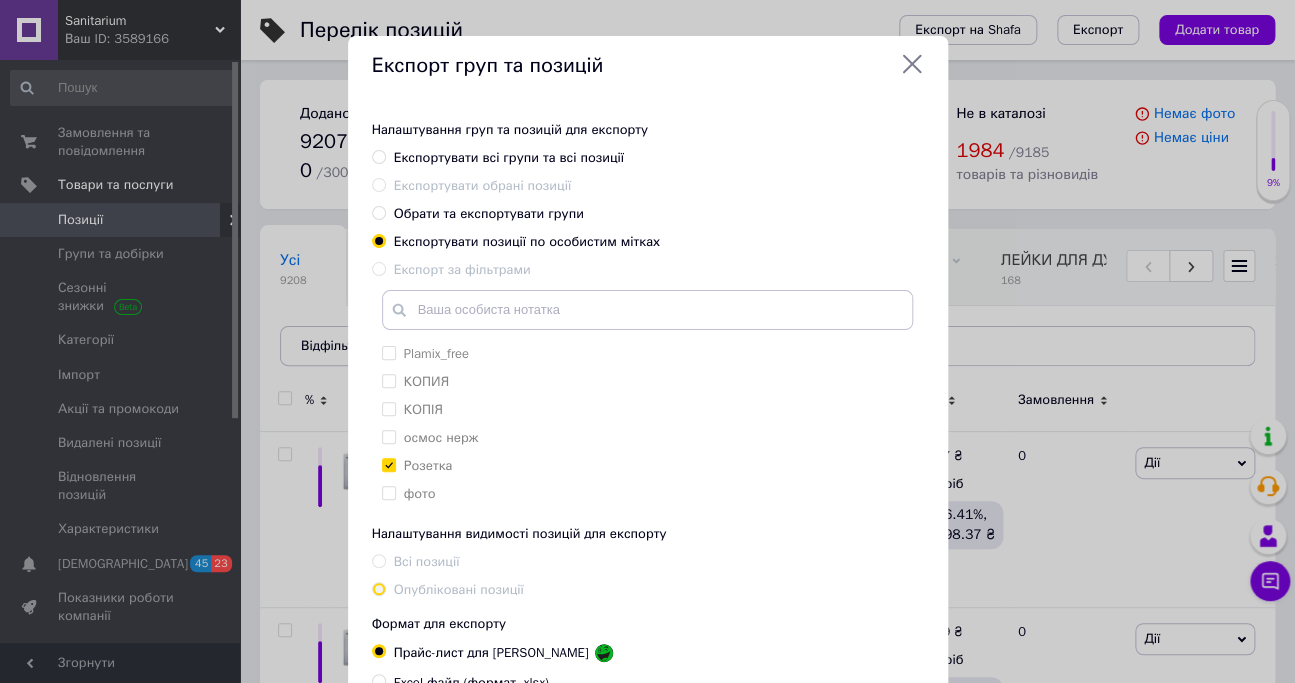 click 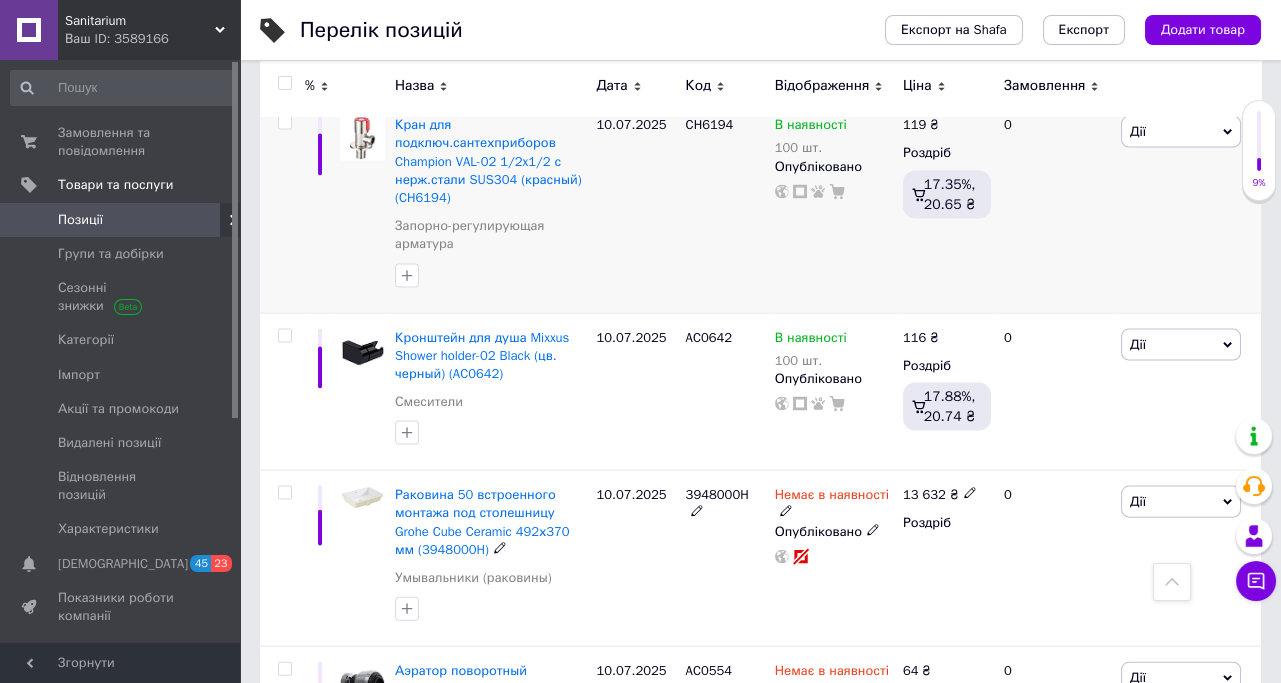 scroll, scrollTop: 8181, scrollLeft: 0, axis: vertical 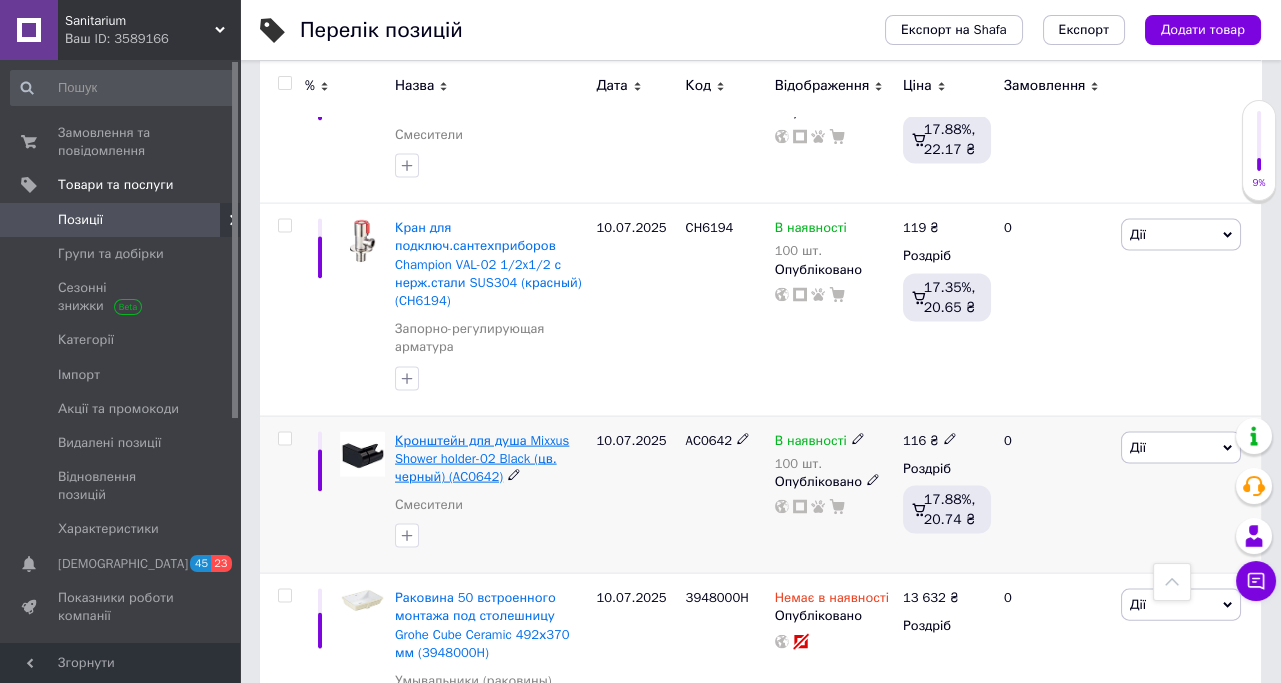 click on "Кронштейн для душа Mixxus Shower holder-02 Black (цв. черный) (AC0642)" at bounding box center (482, 458) 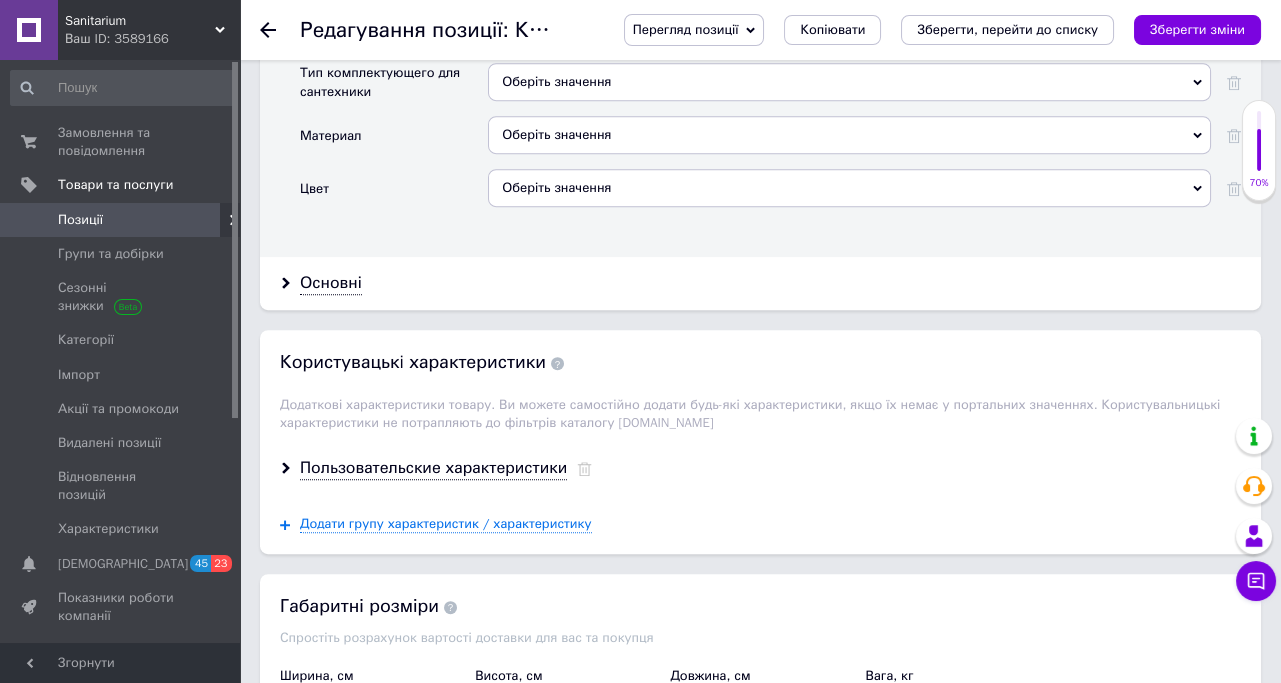 scroll, scrollTop: 1909, scrollLeft: 0, axis: vertical 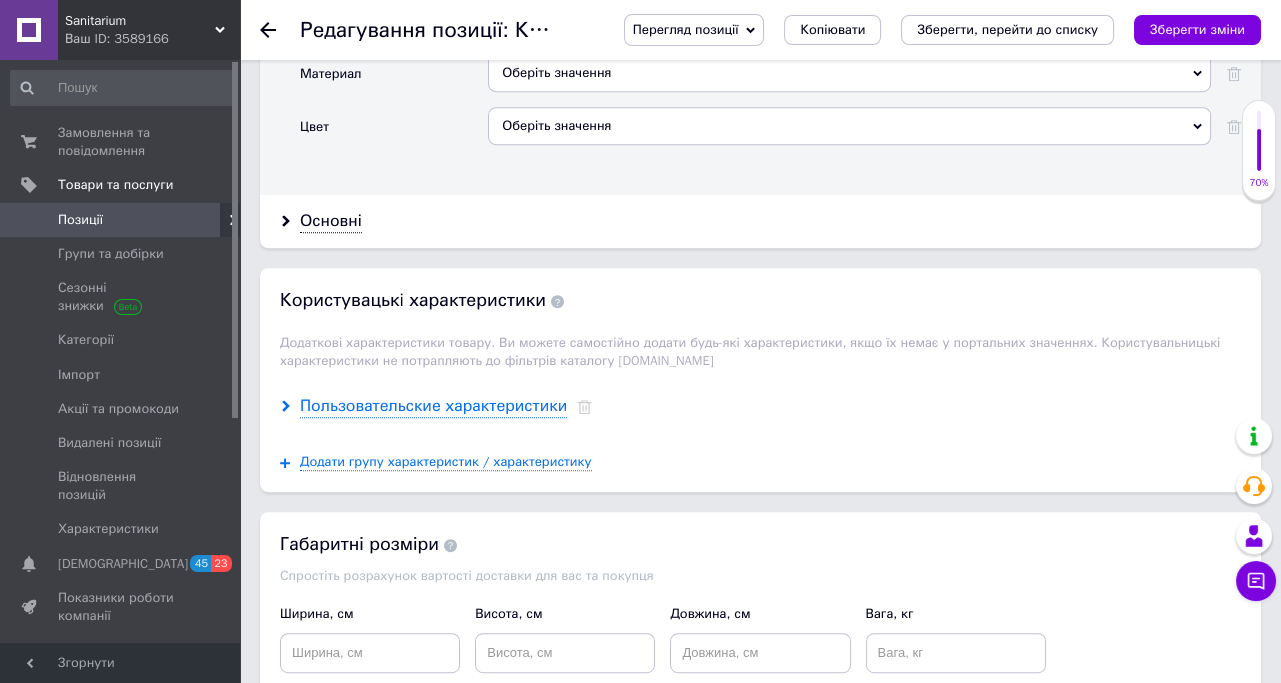 click on "Пользовательские характеристики" at bounding box center [433, 406] 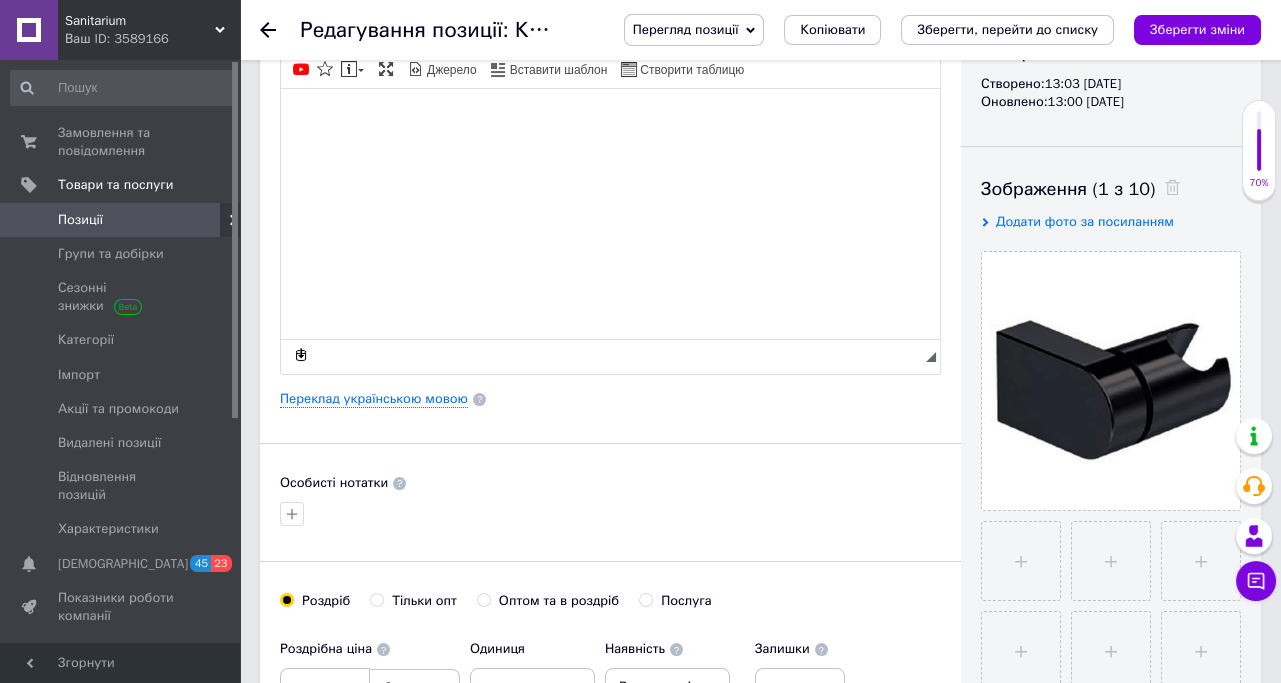 scroll, scrollTop: 0, scrollLeft: 0, axis: both 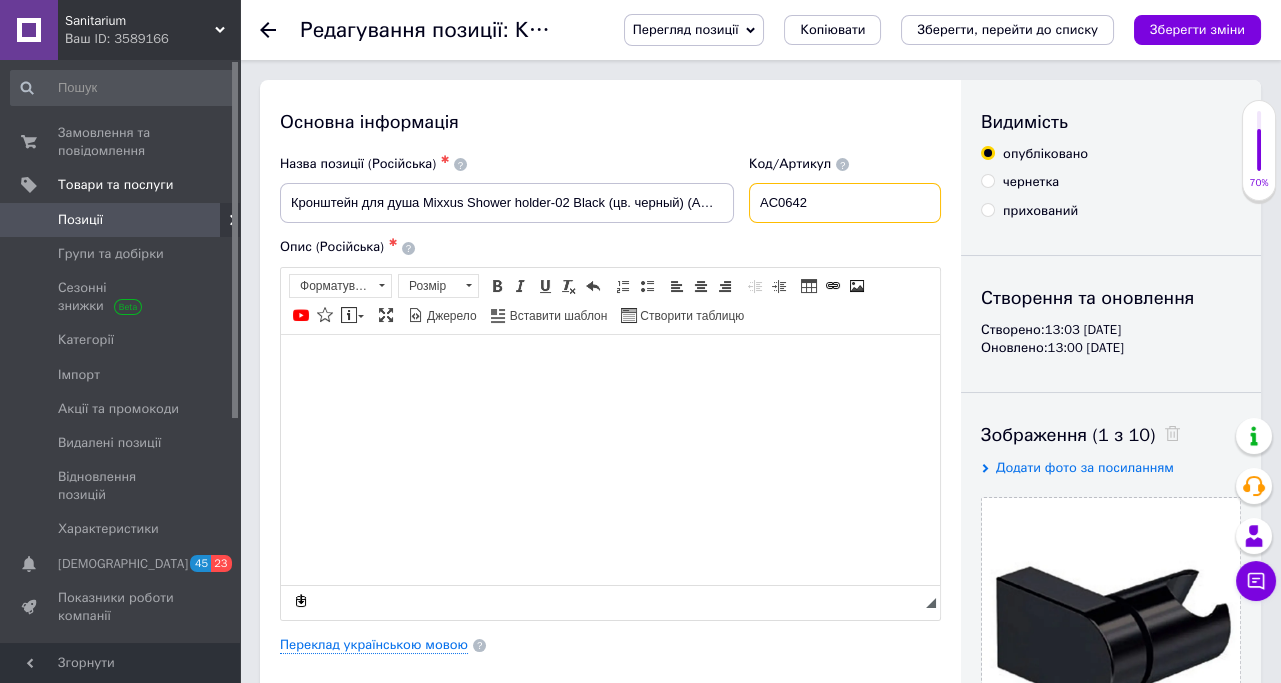 drag, startPoint x: 826, startPoint y: 200, endPoint x: 791, endPoint y: 210, distance: 36.40055 